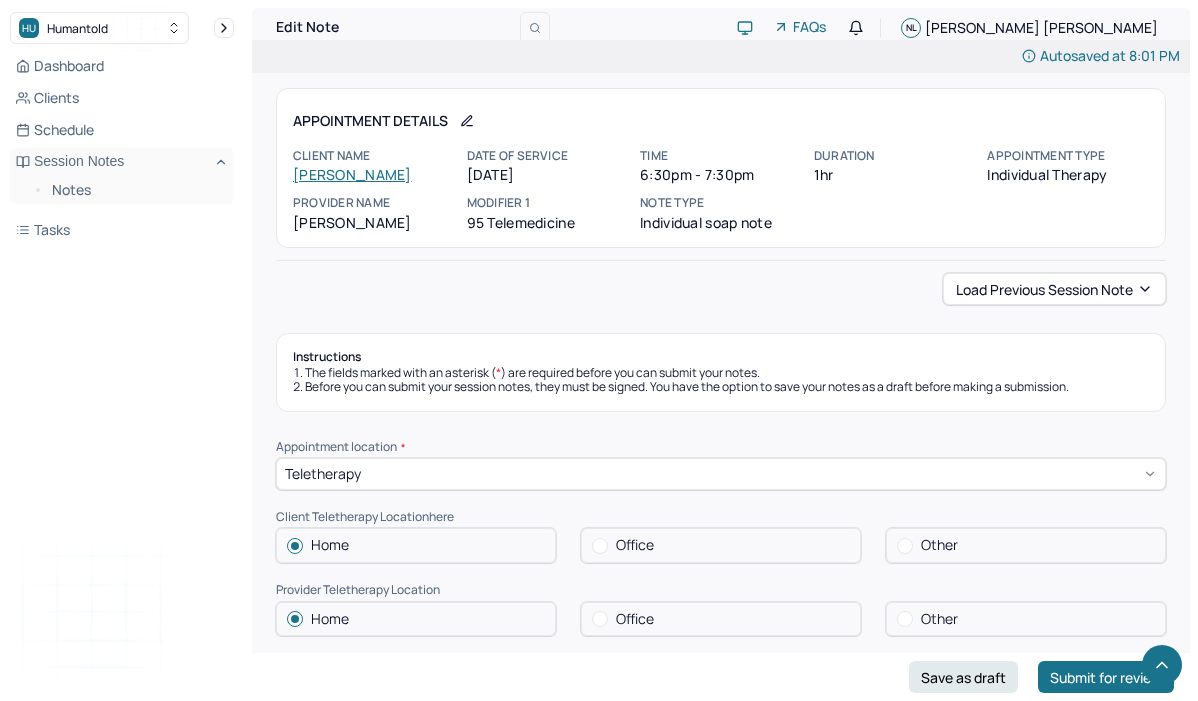 scroll, scrollTop: 1372, scrollLeft: 0, axis: vertical 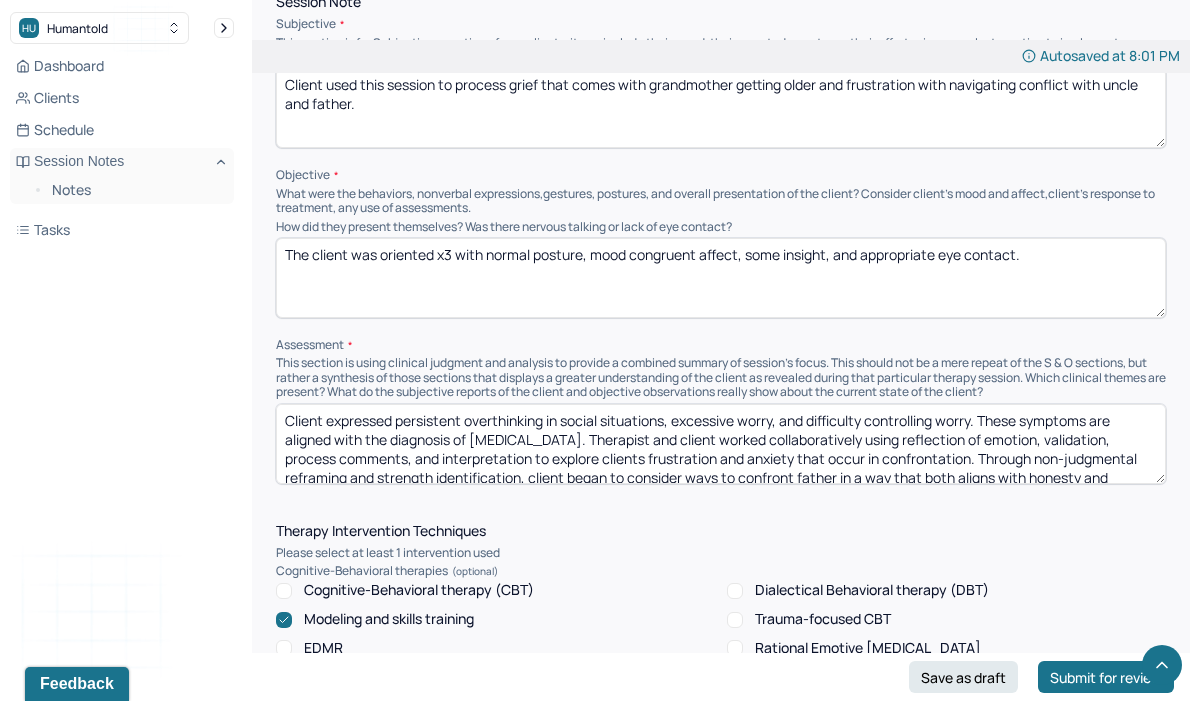 drag, startPoint x: 438, startPoint y: 459, endPoint x: 308, endPoint y: 300, distance: 205.38014 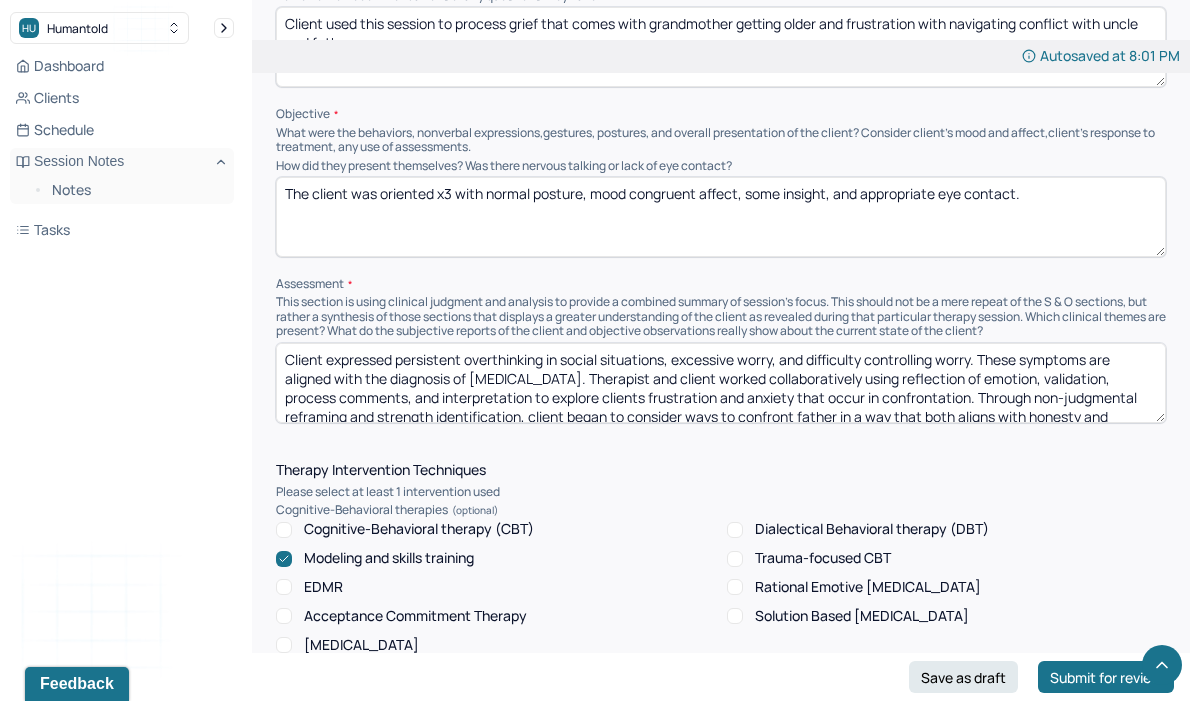 scroll, scrollTop: 1347, scrollLeft: 0, axis: vertical 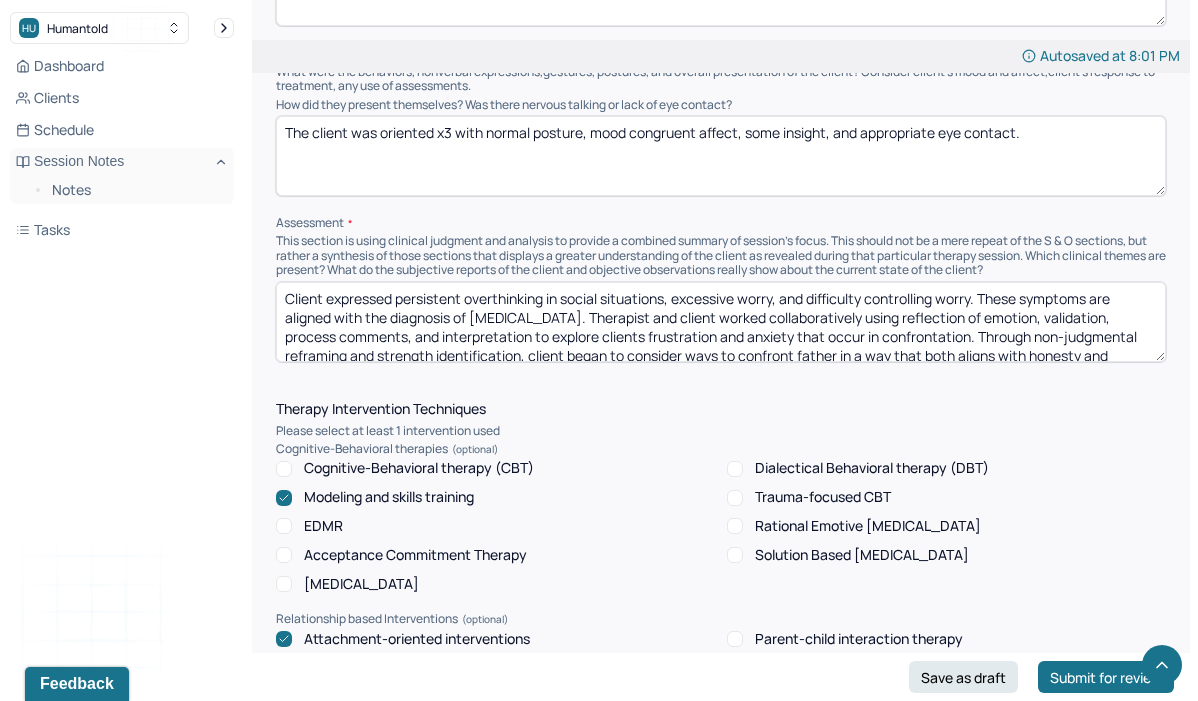 paste on "reported persistent overthinking, excessive worry, and difficulty managing anxiety, consistent with [MEDICAL_DATA]. Therapy focused on exploring relational anxiety, especially around confrontation with their father. Using reflection, validation, and strengths-based reframing, client began identifying ways to communicate with honesty and compassion. Treatment continues to focus on building coping tools and" 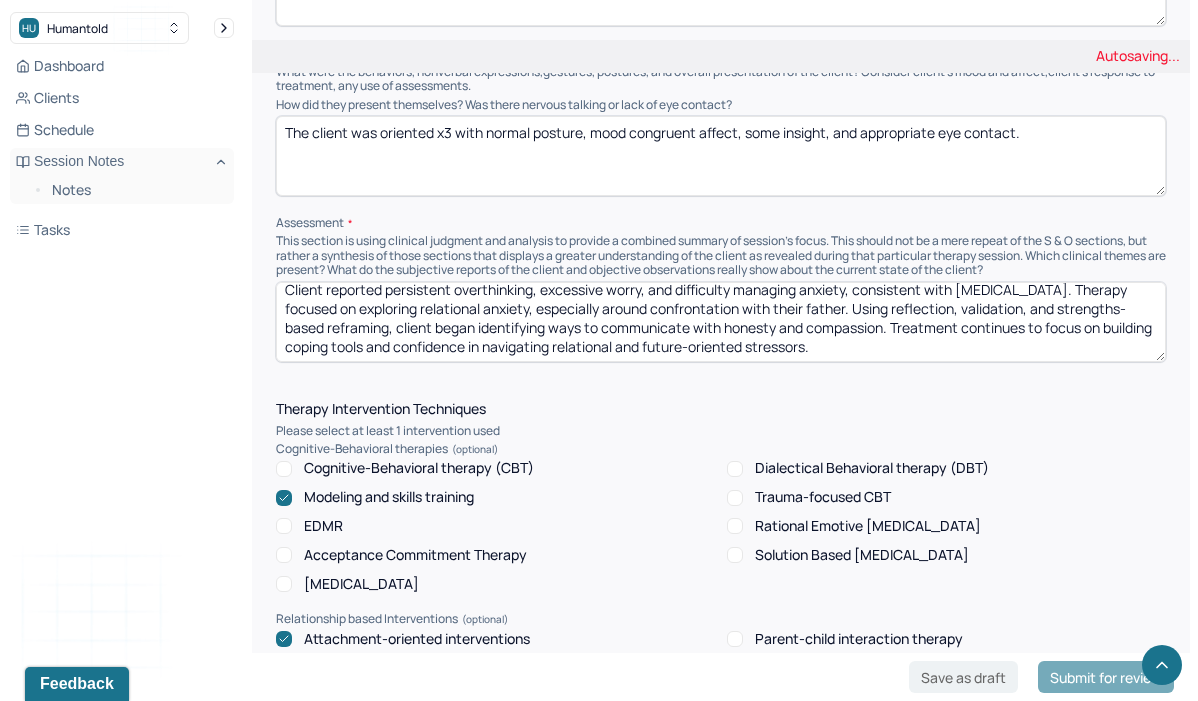 scroll, scrollTop: 0, scrollLeft: 0, axis: both 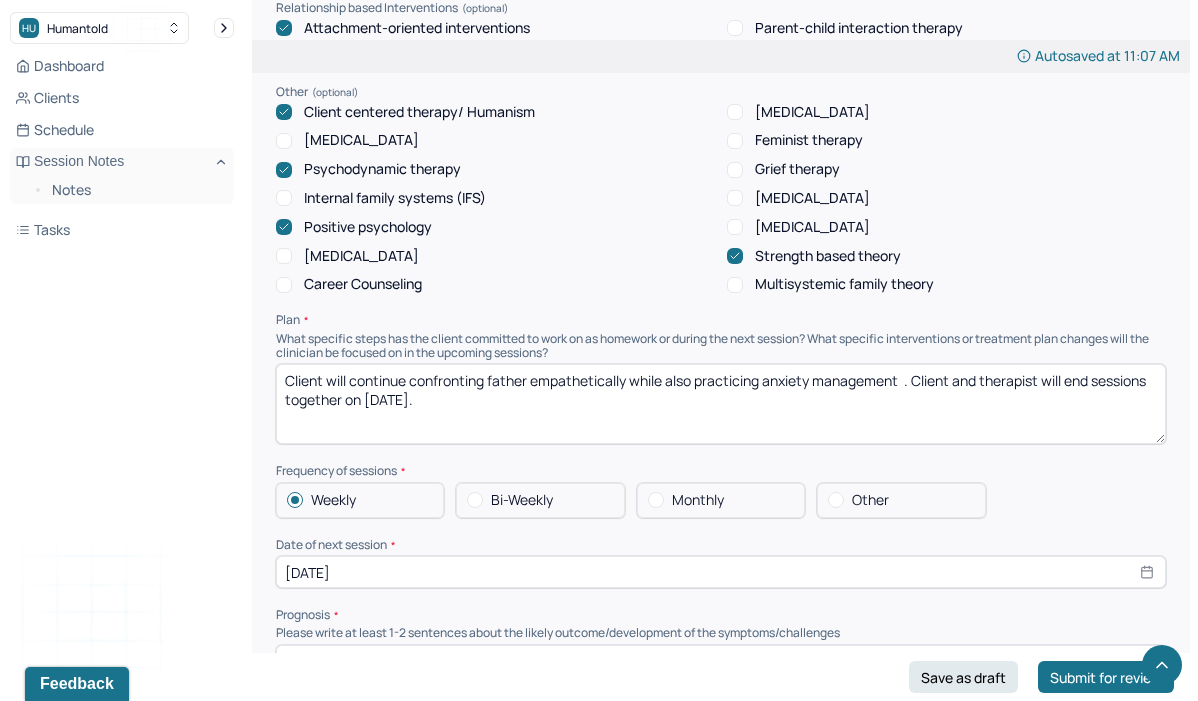 type on "Client reported persistent overthinking, excessive worry, and difficulty managing anxiety, consistent with [MEDICAL_DATA]. Therapy focused on exploring relational anxiety, especially around confrontation with their father. Using reflection, validation, and strengths-based reframing, client began identifying ways to communicate with honesty and compassion. Treatment continues to focus on building coping tools and confidence in navigating relational and future-oriented stressors." 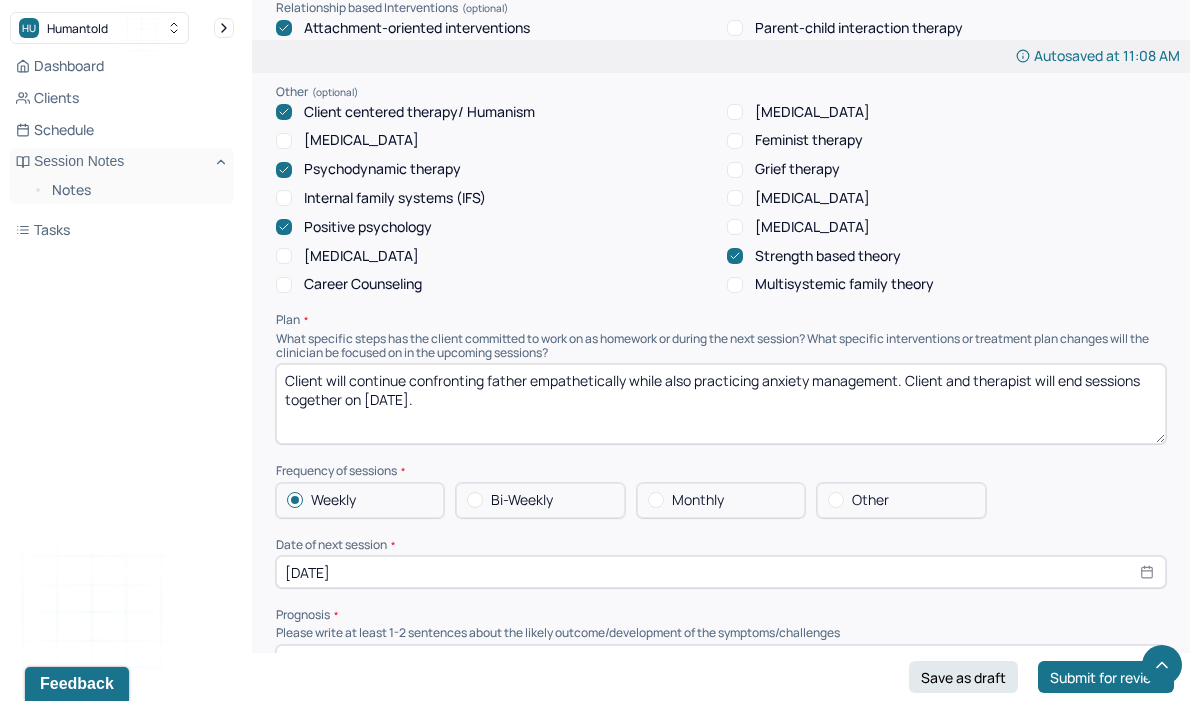 drag, startPoint x: 720, startPoint y: 405, endPoint x: 469, endPoint y: 299, distance: 272.4647 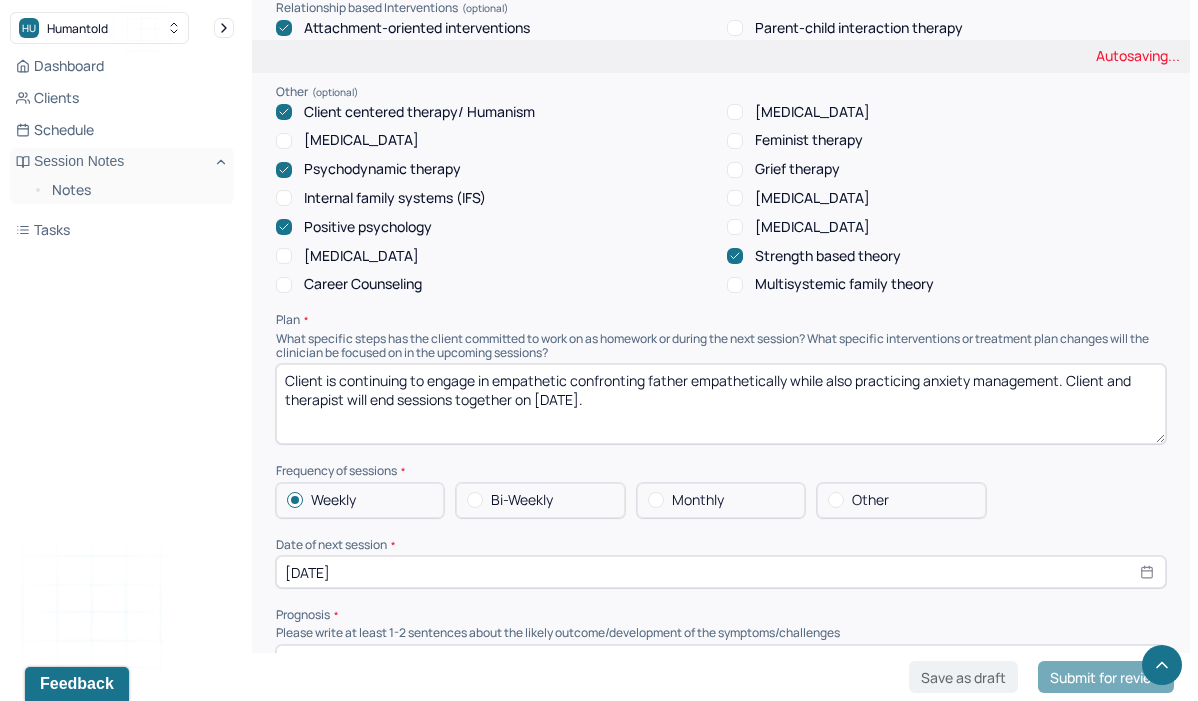 click on "Client is continue confronting father empathetically while also practicing anxiety management. Client and therapist will end sessions together on [DATE]." at bounding box center (721, 404) 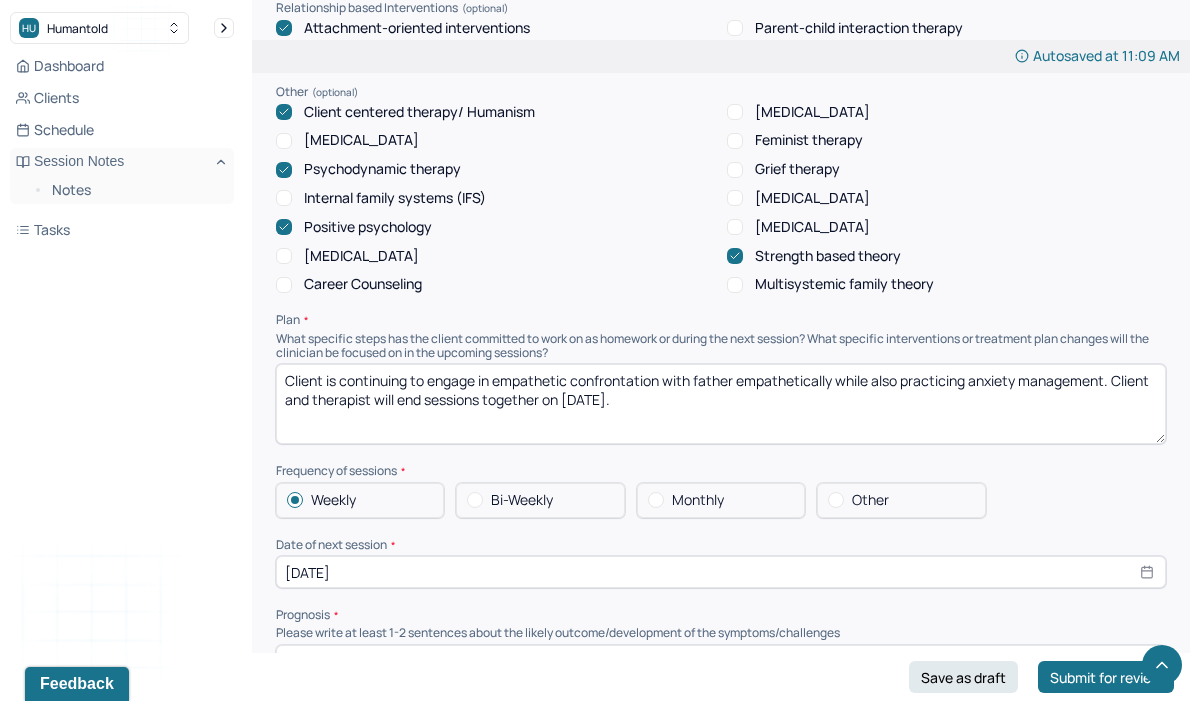 drag, startPoint x: 833, startPoint y: 374, endPoint x: 740, endPoint y: 373, distance: 93.00538 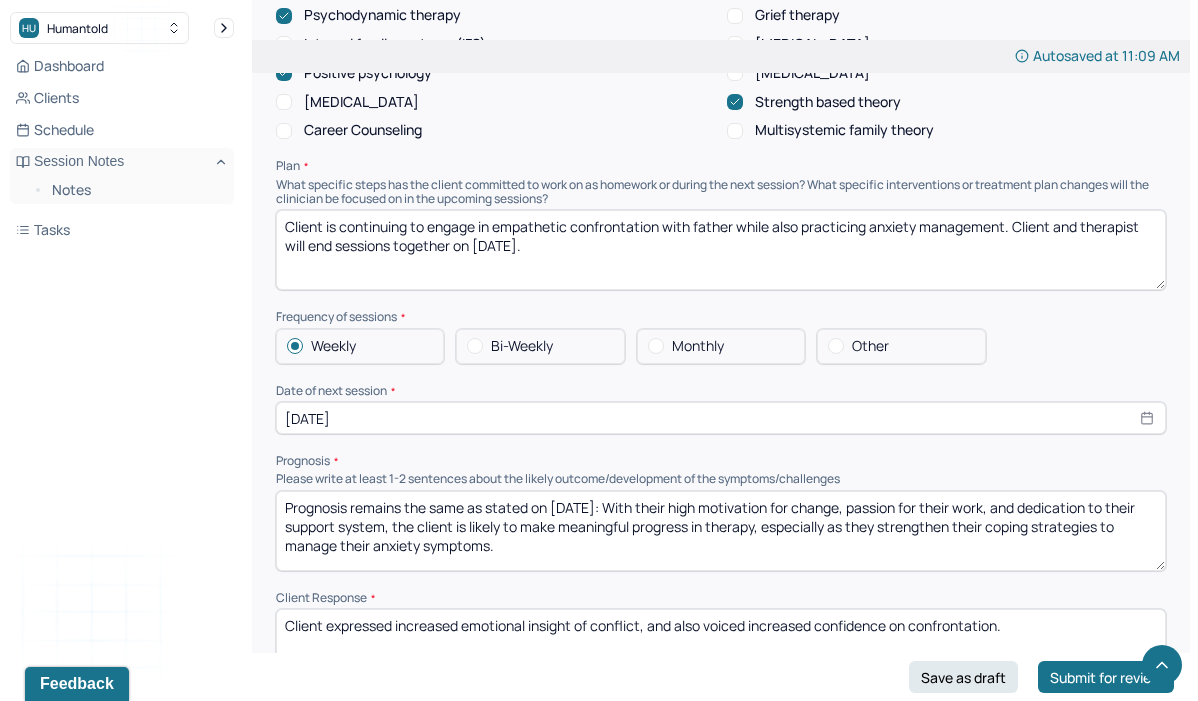 scroll, scrollTop: 2140, scrollLeft: 0, axis: vertical 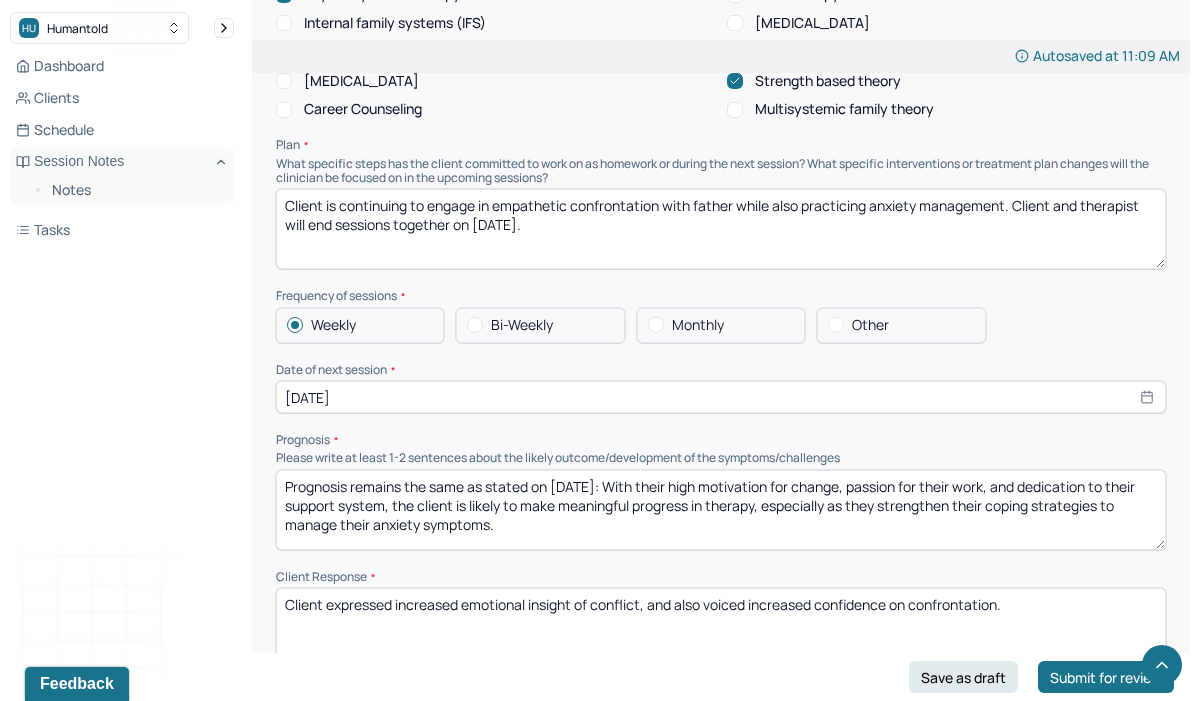 type on "Client is continuing to engage in empathetic confrontation with father while also practicing anxiety management. Client and therapist will end sessions together on [DATE]." 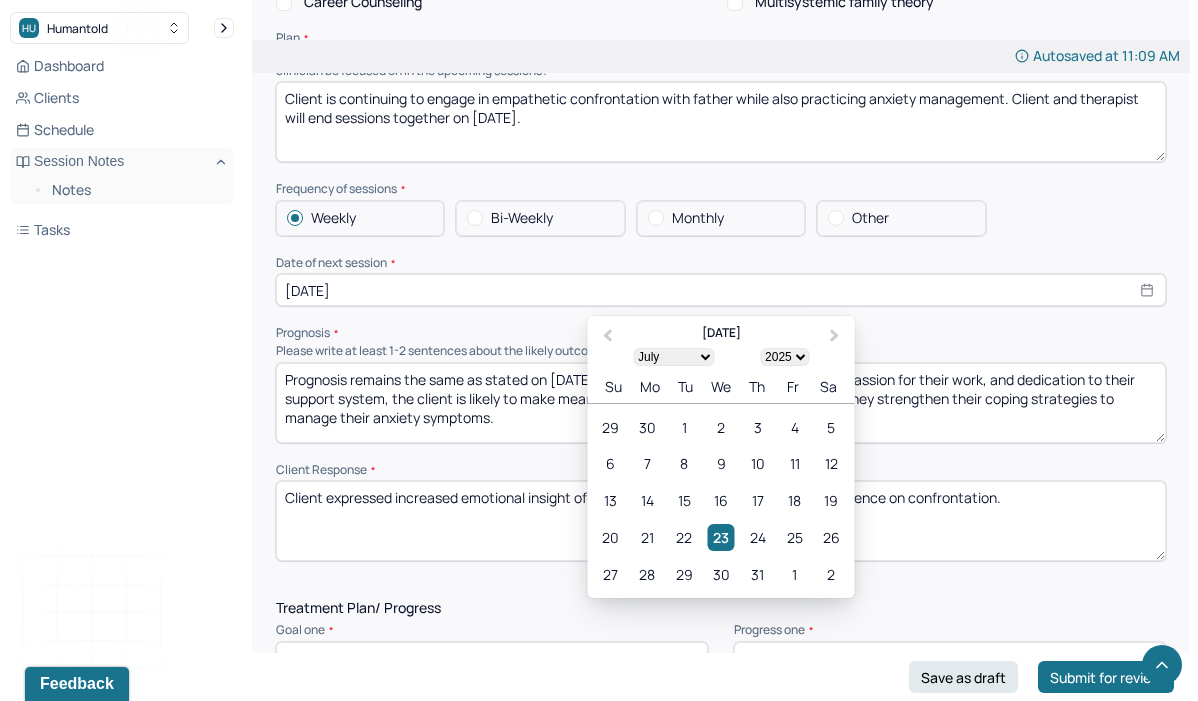 scroll, scrollTop: 2262, scrollLeft: 0, axis: vertical 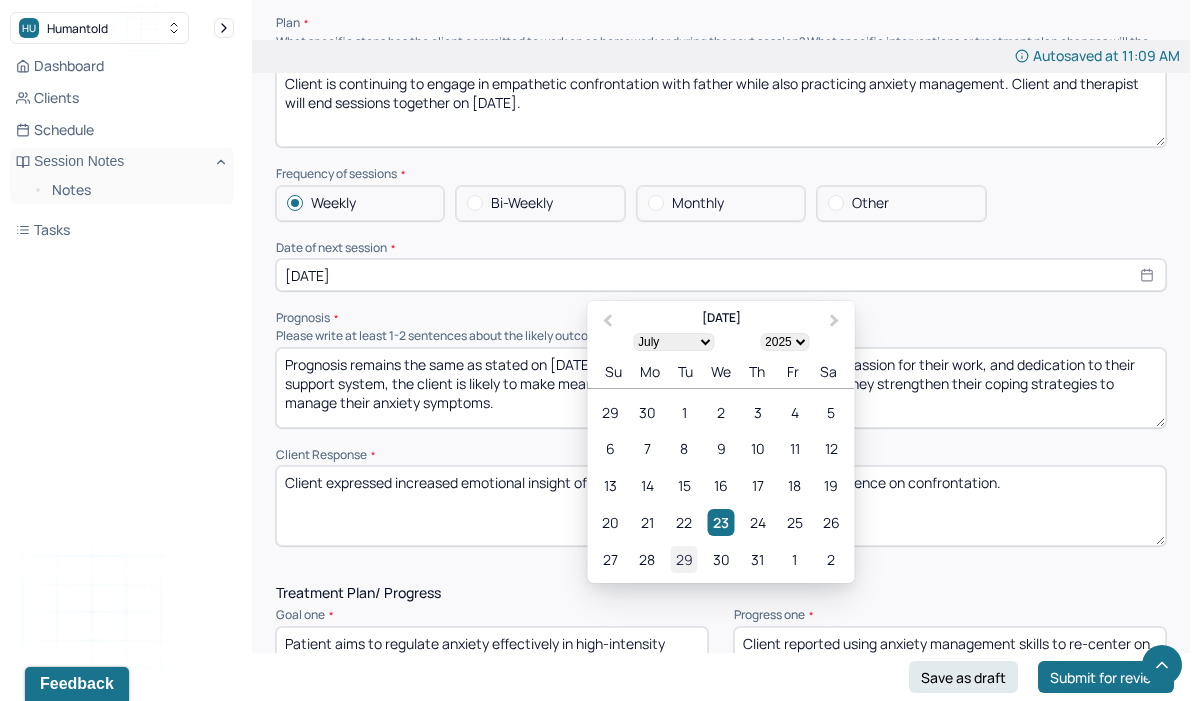click on "29" at bounding box center [684, 559] 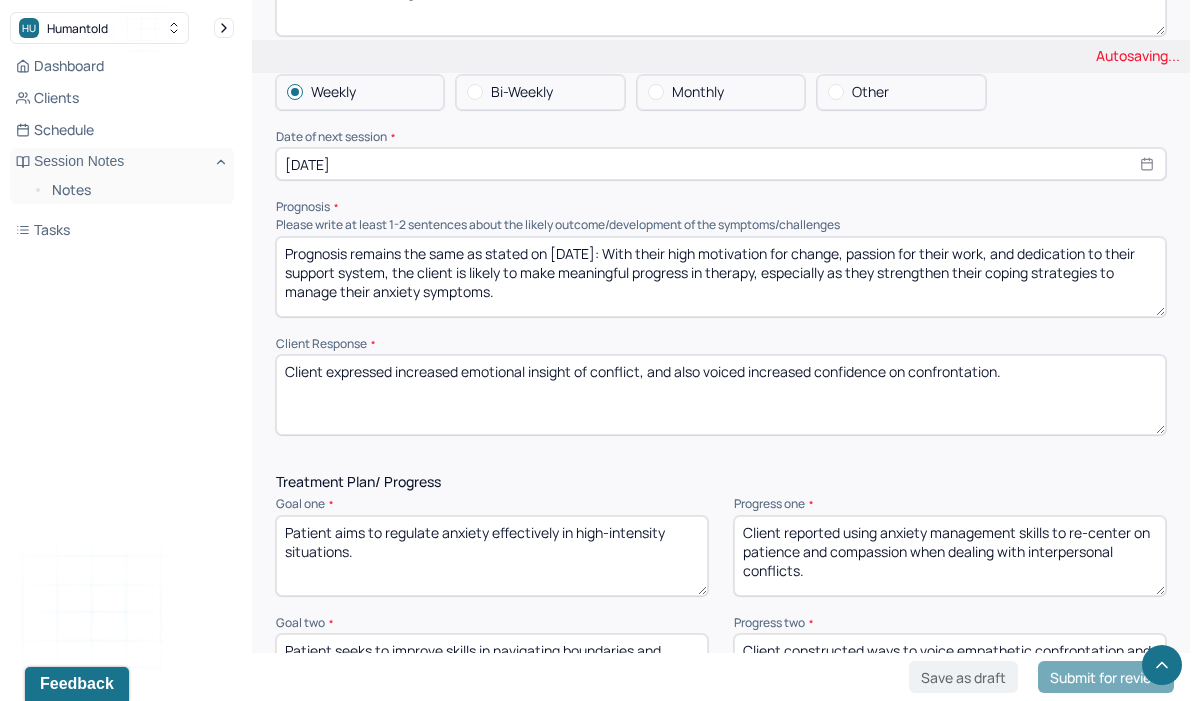 scroll, scrollTop: 2379, scrollLeft: 0, axis: vertical 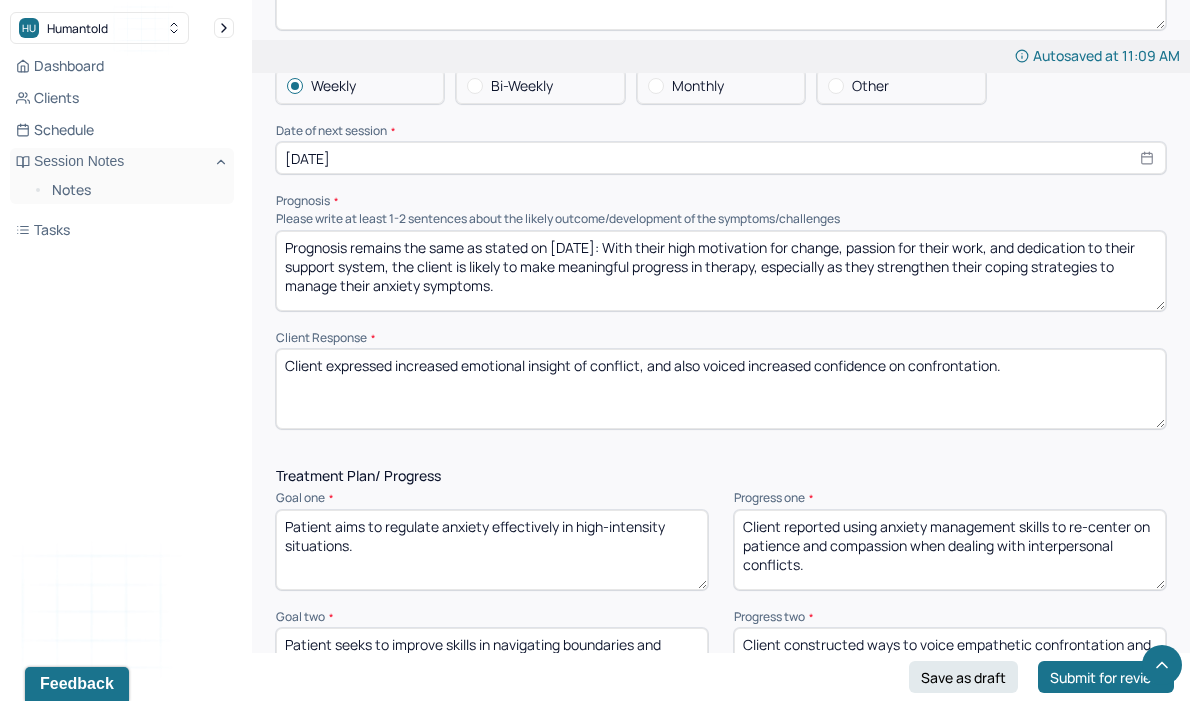 select on "6" 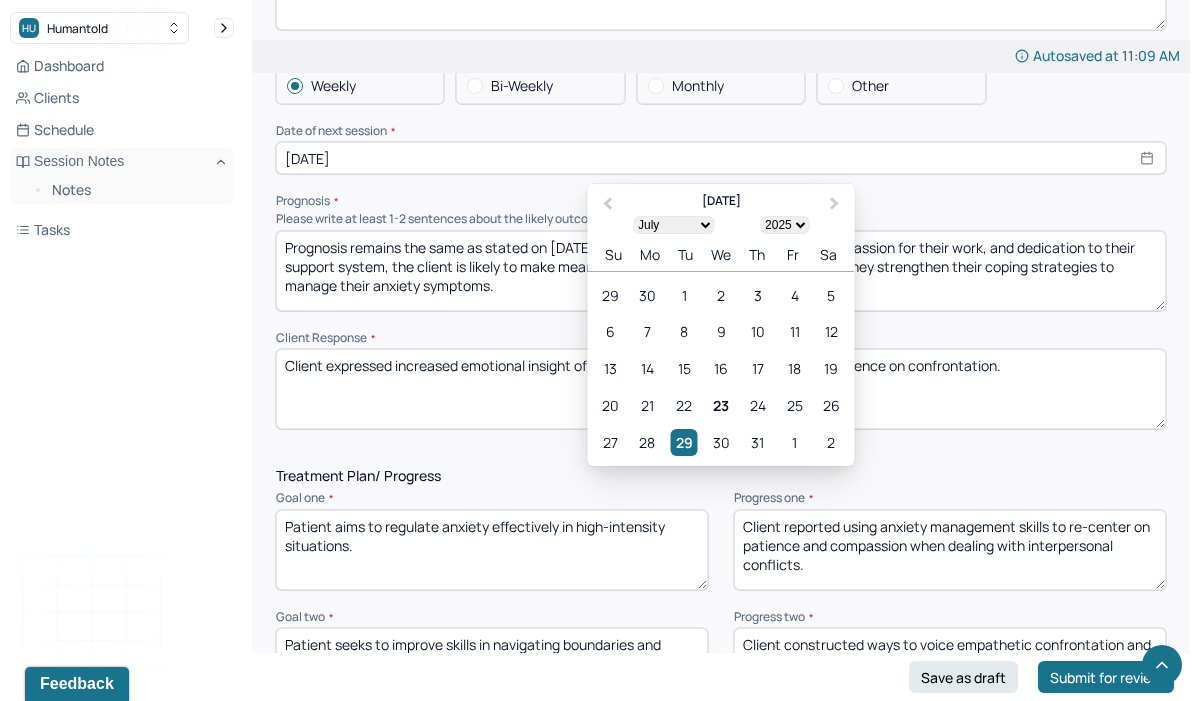 click on "Instructions The fields marked with an asterisk ( * ) are required before you can submit your notes. Before you can submit your session notes, they must be signed. You have the option to save your notes as a draft before making a submission. Appointment location * Teletherapy Client Teletherapy Location here Home Office Other Provider Teletherapy Location Home Office Other Consent was received for the teletherapy session The teletherapy session was conducted via video Primary diagnosis * F41.1 [MEDICAL_DATA] Secondary diagnosis (optional) Secondary diagnosis Tertiary diagnosis (optional) Tertiary diagnosis Emotional / Behavioural symptoms demonstrated * Client presented in session with a tearful affect when discussing grandmother and a euthymic incongruent affect when discussing conflict with father.   Causing * Maladaptive Functioning Intention for Session * Encourage personality growth and minimize maladaptive functioning Session Note Subjective Objective Assessment Trauma-focused CBT EDMR * 1" at bounding box center (721, -356) 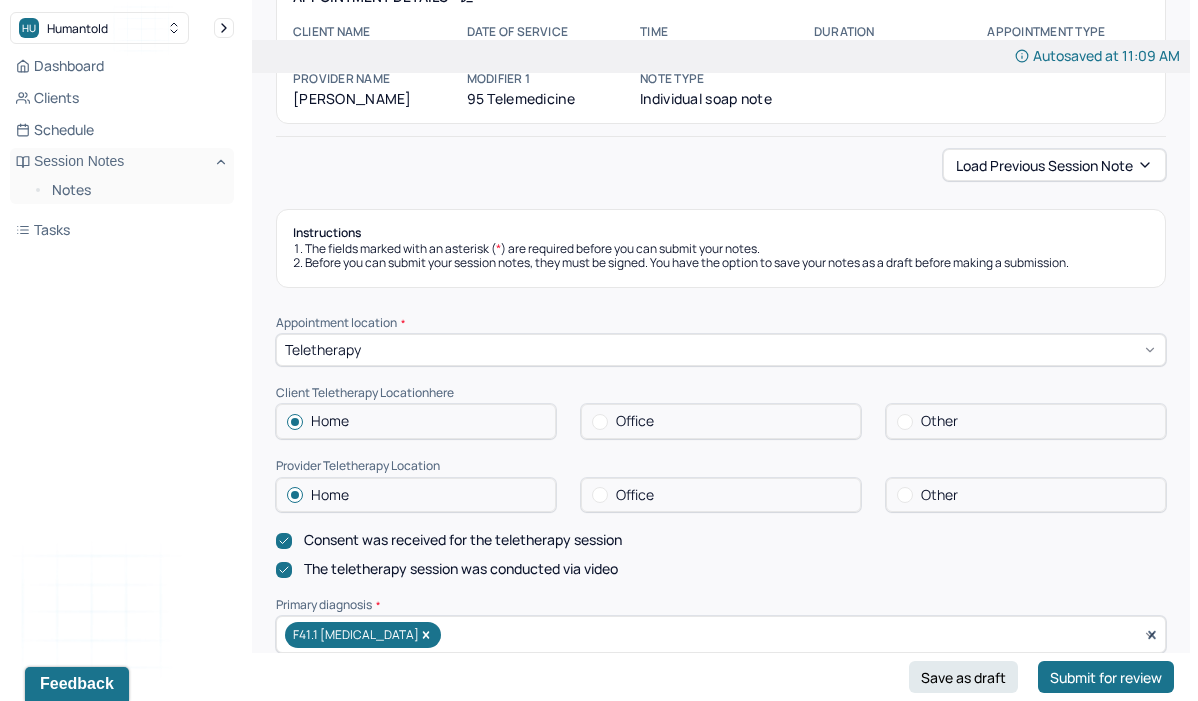 scroll, scrollTop: 0, scrollLeft: 0, axis: both 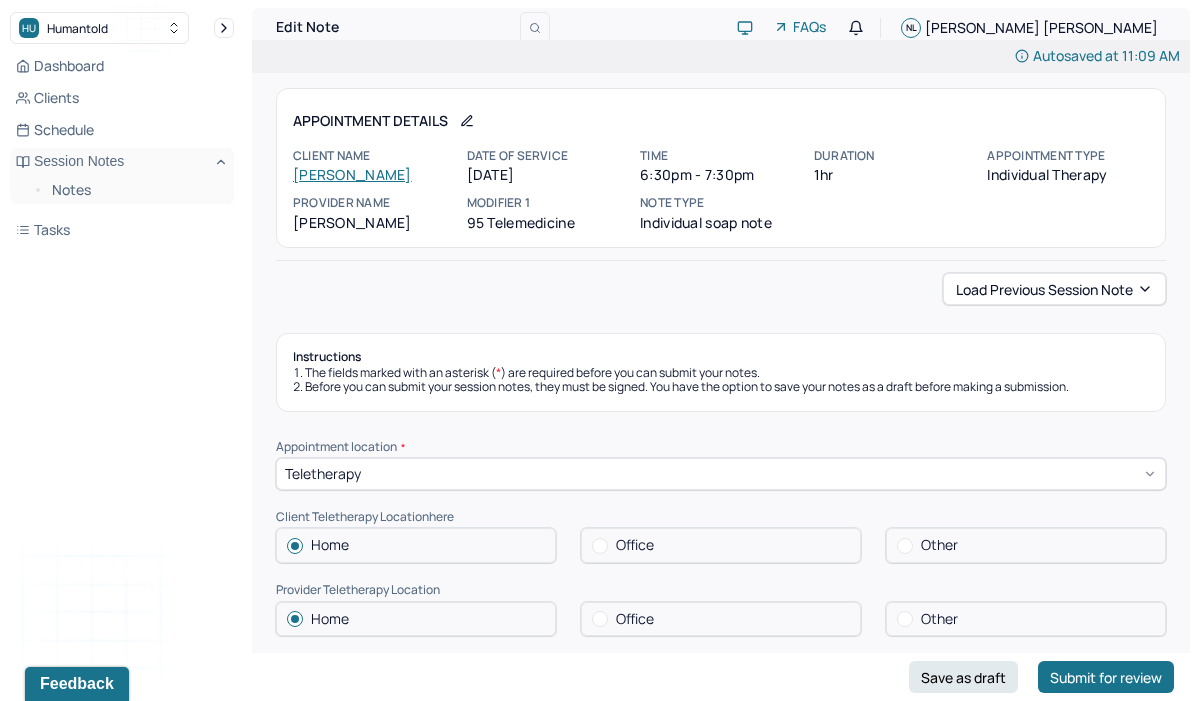 click on "Autosaved at 11:09 AM Appointment Details Client name [PERSON_NAME] Date of service [DATE] Time 6:30pm - 7:30pm Duration 1hr Appointment type individual therapy Provider name [PERSON_NAME] Modifier 1 95 Telemedicine Note type Individual soap note Load previous session note Instructions The fields marked with an asterisk ( * ) are required before you can submit your notes. Before you can submit your session notes, they must be signed. You have the option to save your notes as a draft before making a submission. Appointment location * Teletherapy Client Teletherapy Location here Home Office Other Provider Teletherapy Location Home Office Other Consent was received for the teletherapy session The teletherapy session was conducted via video Primary diagnosis * F41.1 [MEDICAL_DATA] Secondary diagnosis (optional) Secondary diagnosis Tertiary diagnosis (optional) Tertiary diagnosis Emotional / Behavioural symptoms demonstrated * Causing * Maladaptive Functioning Intention for Session * Session Note" at bounding box center (721, 1923) 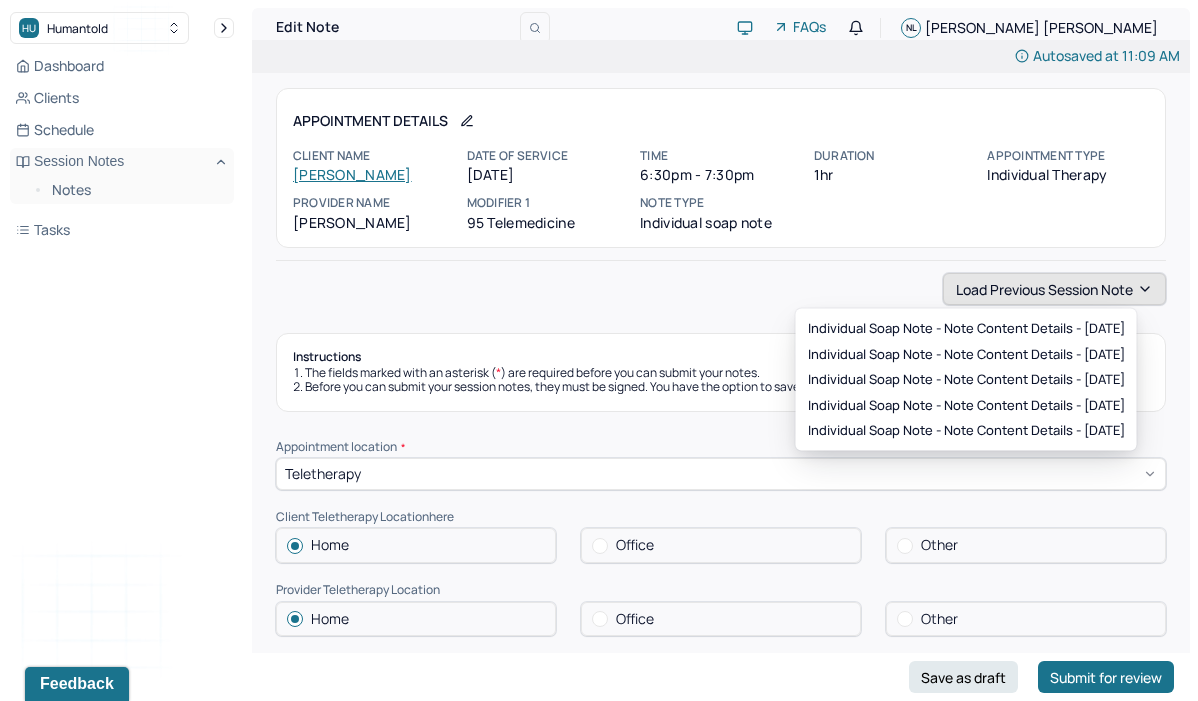 click on "Load previous session note" at bounding box center (1054, 289) 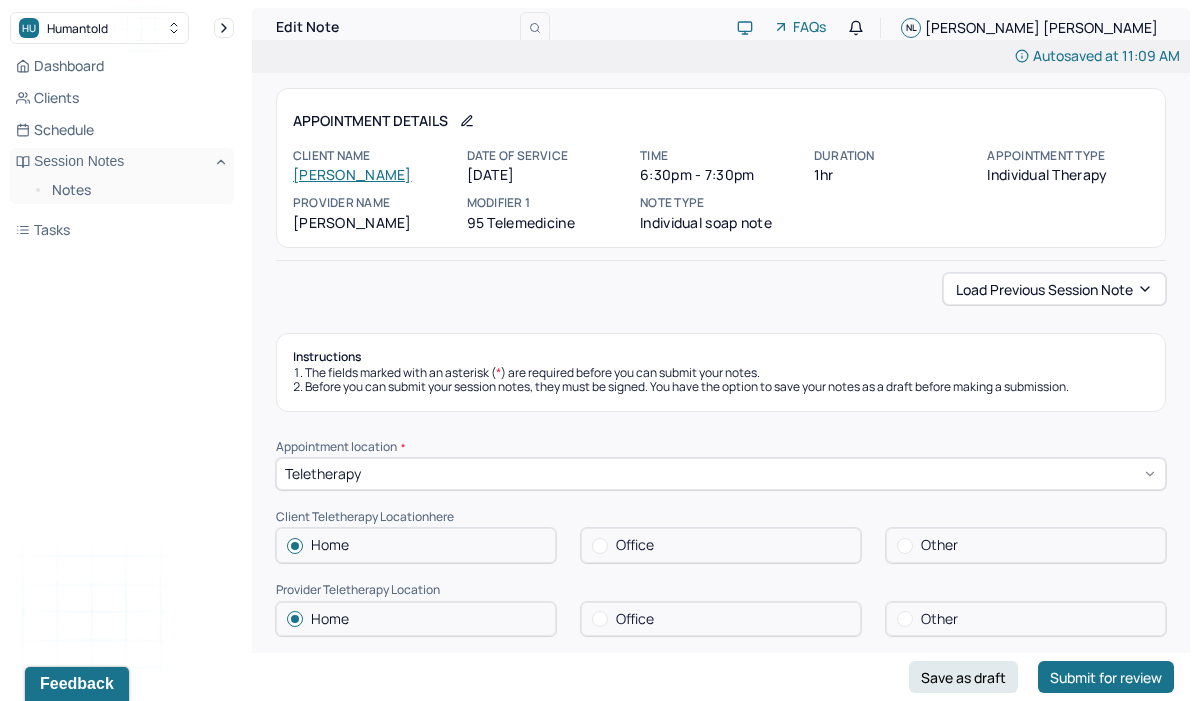 click on "Load previous session note" at bounding box center [721, 289] 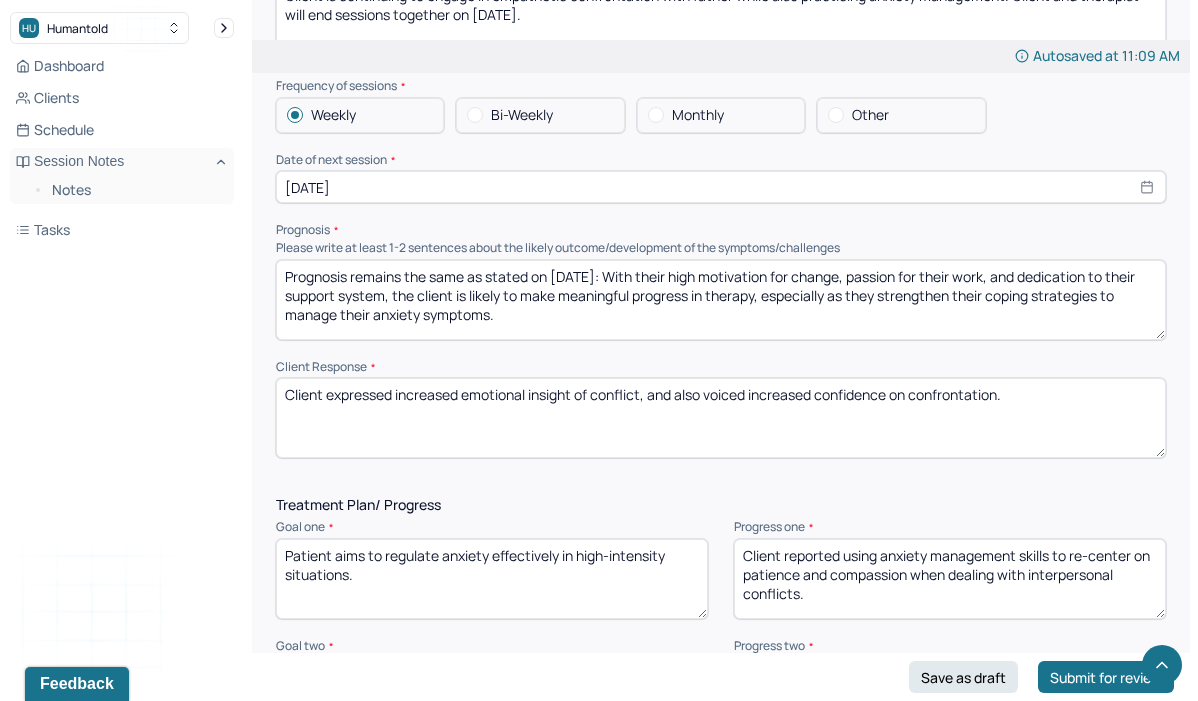 scroll, scrollTop: 2333, scrollLeft: 0, axis: vertical 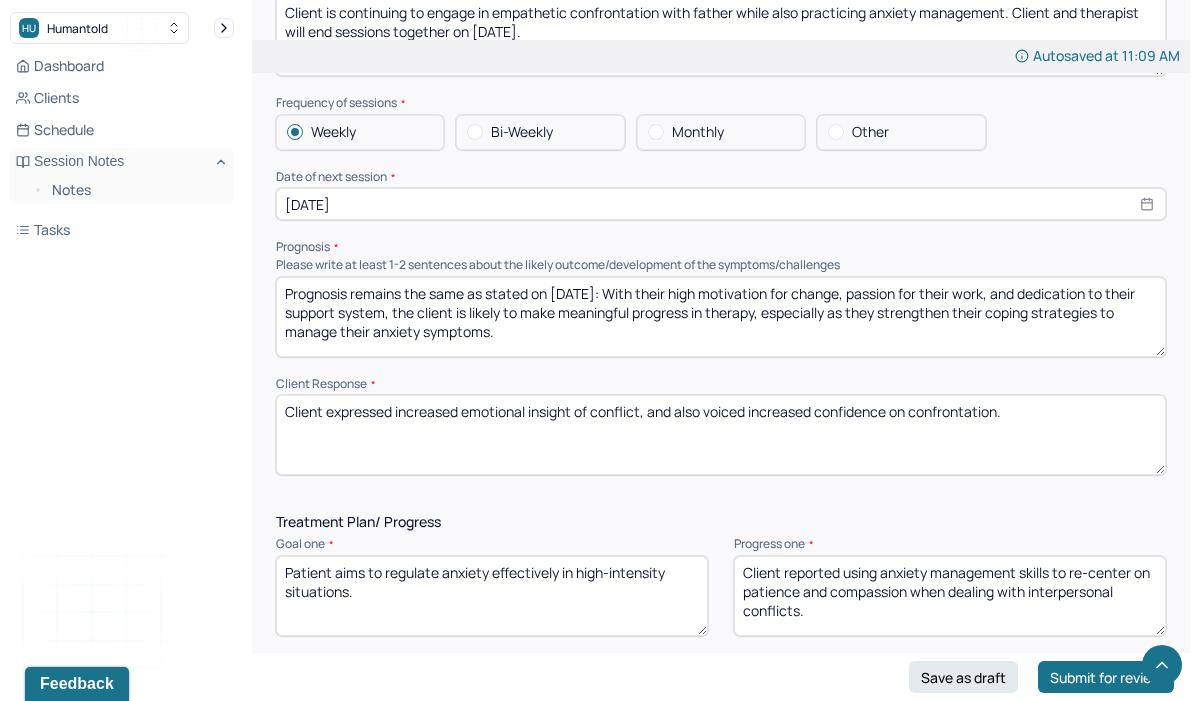 click on "Prognosis remains the same as stated on [DATE]: With their high motivation for change, passion for their work, and dedication to their support system, the client is likely to make meaningful progress in therapy, especially as they strengthen their coping strategies to manage their anxiety symptoms." at bounding box center [721, 317] 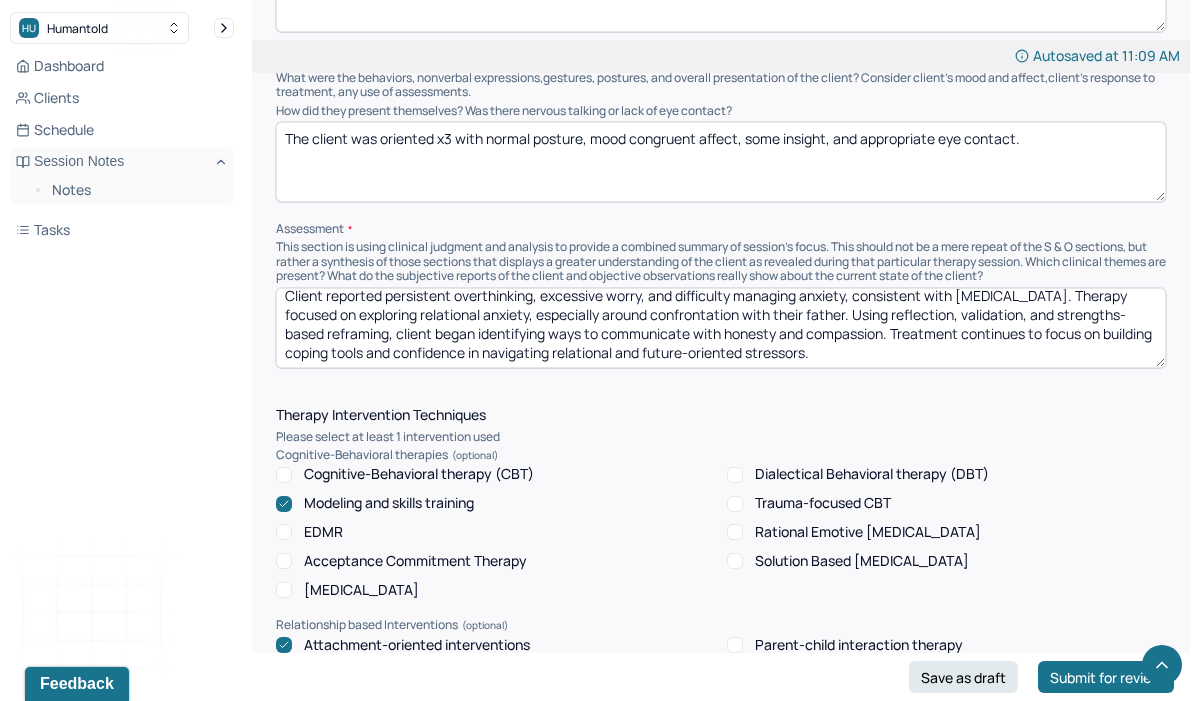 scroll, scrollTop: 0, scrollLeft: 0, axis: both 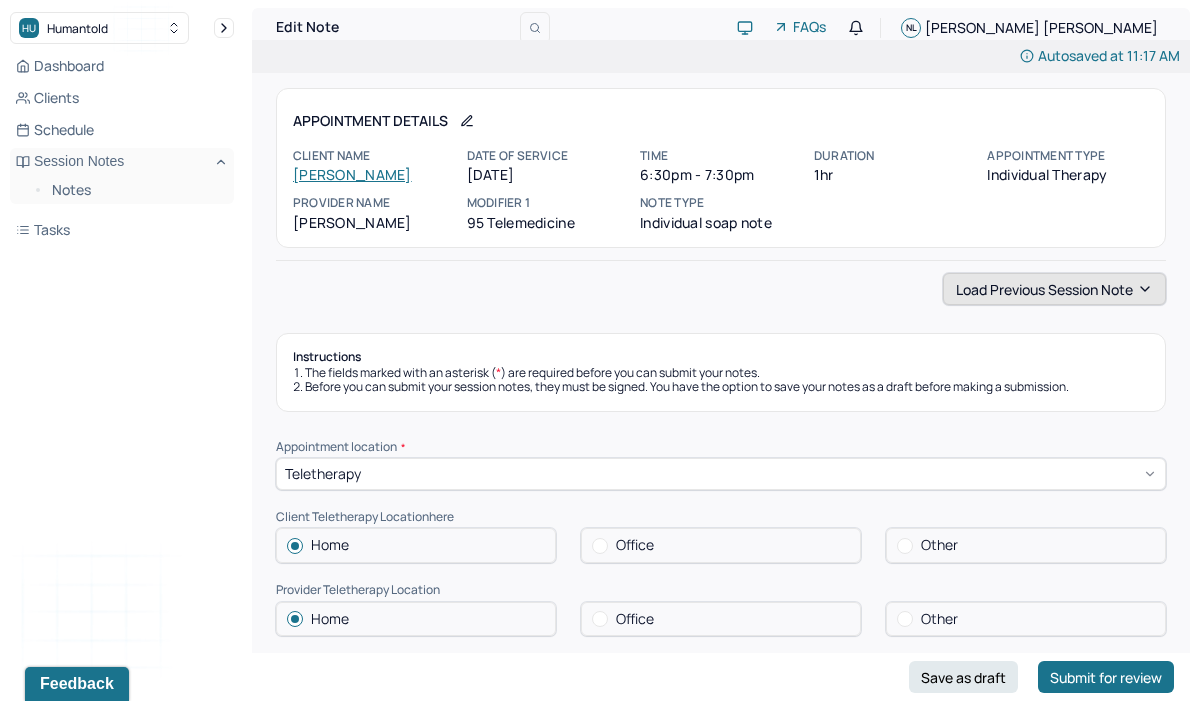 click on "Load previous session note" at bounding box center (1054, 289) 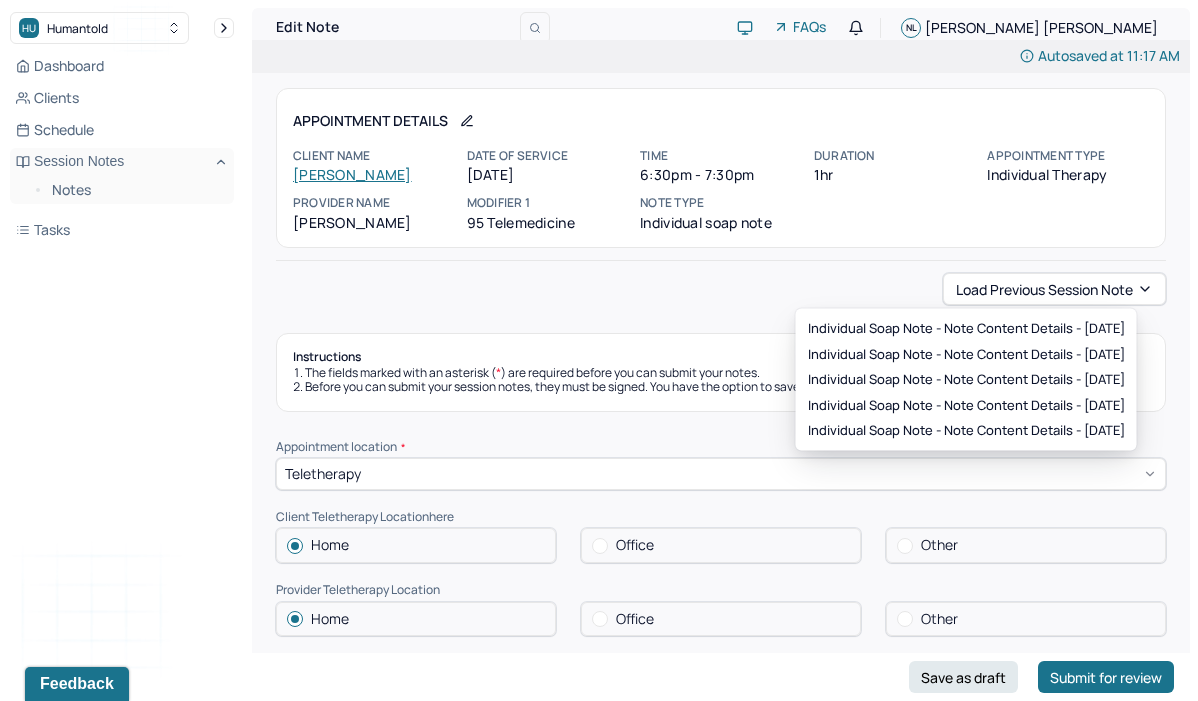 click on "Load previous session note" at bounding box center [721, 289] 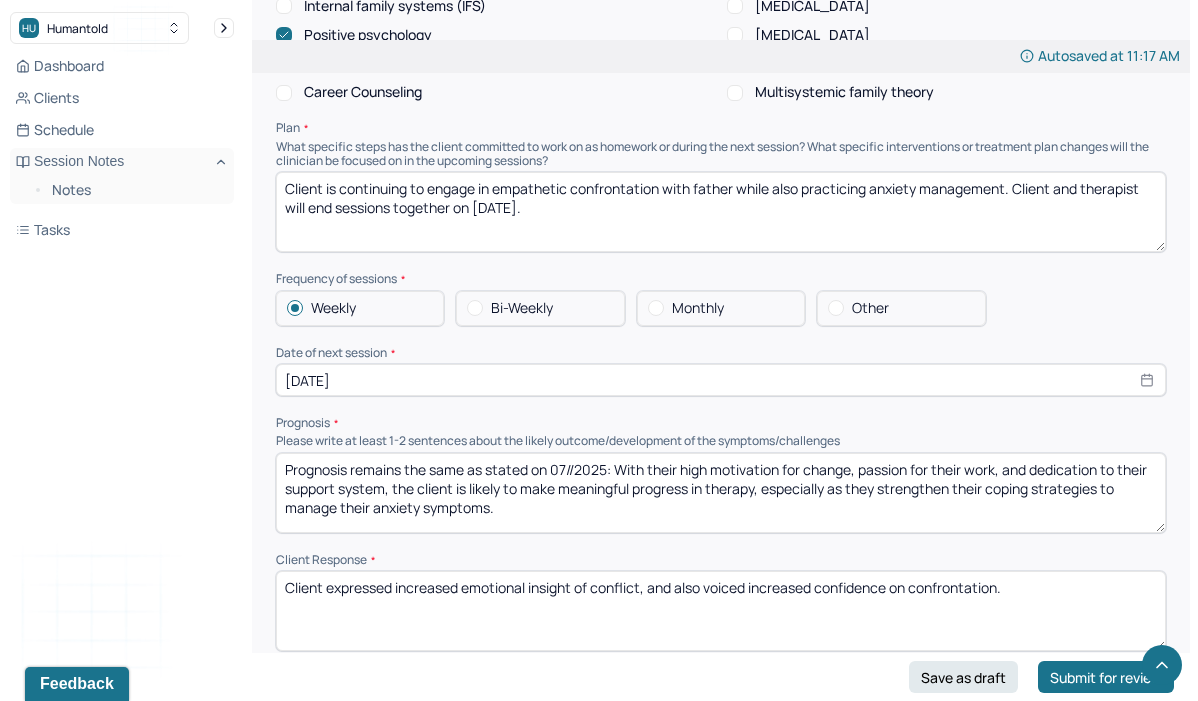 scroll, scrollTop: 2158, scrollLeft: 0, axis: vertical 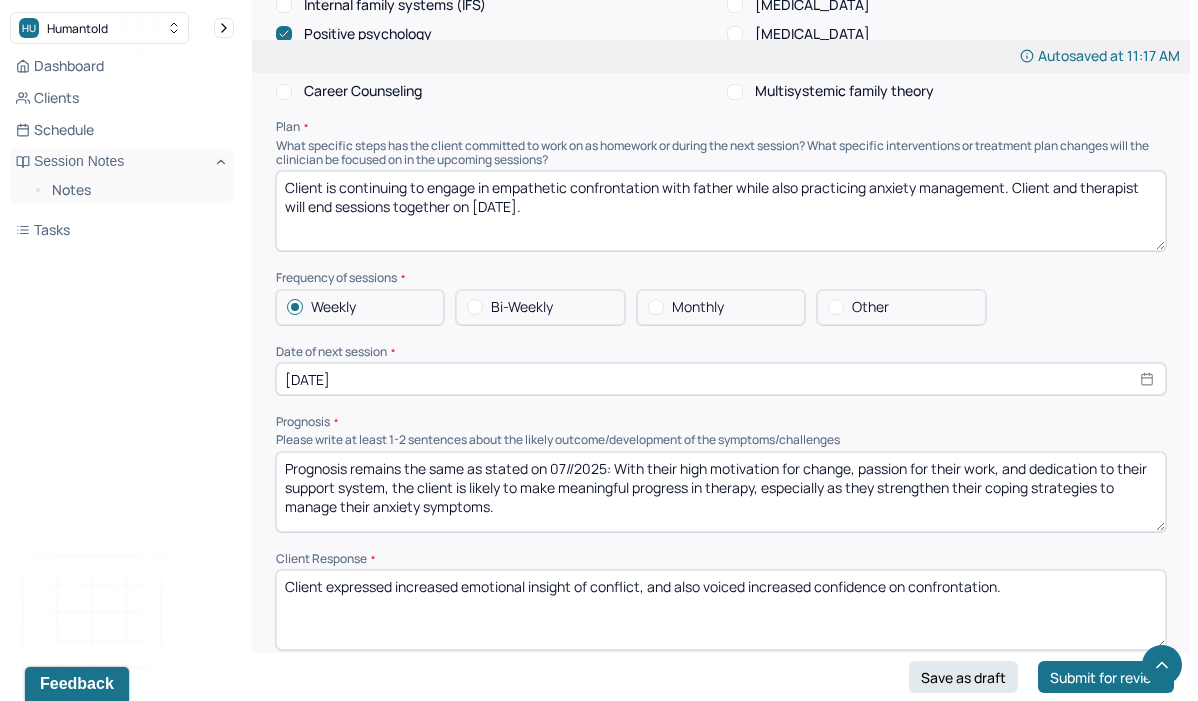 click on "Prognosis remains the same as stated on 07//2025: With their high motivation for change, passion for their work, and dedication to their support system, the client is likely to make meaningful progress in therapy, especially as they strengthen their coping strategies to manage their anxiety symptoms." at bounding box center [721, 492] 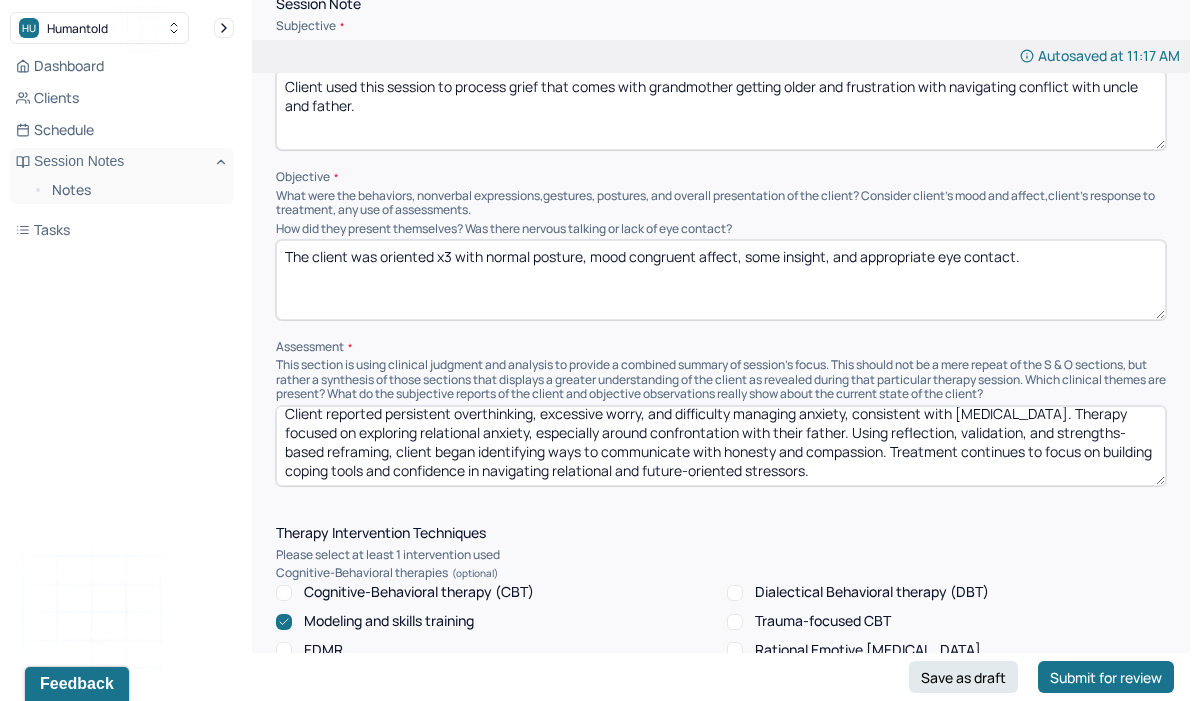 scroll, scrollTop: 0, scrollLeft: 0, axis: both 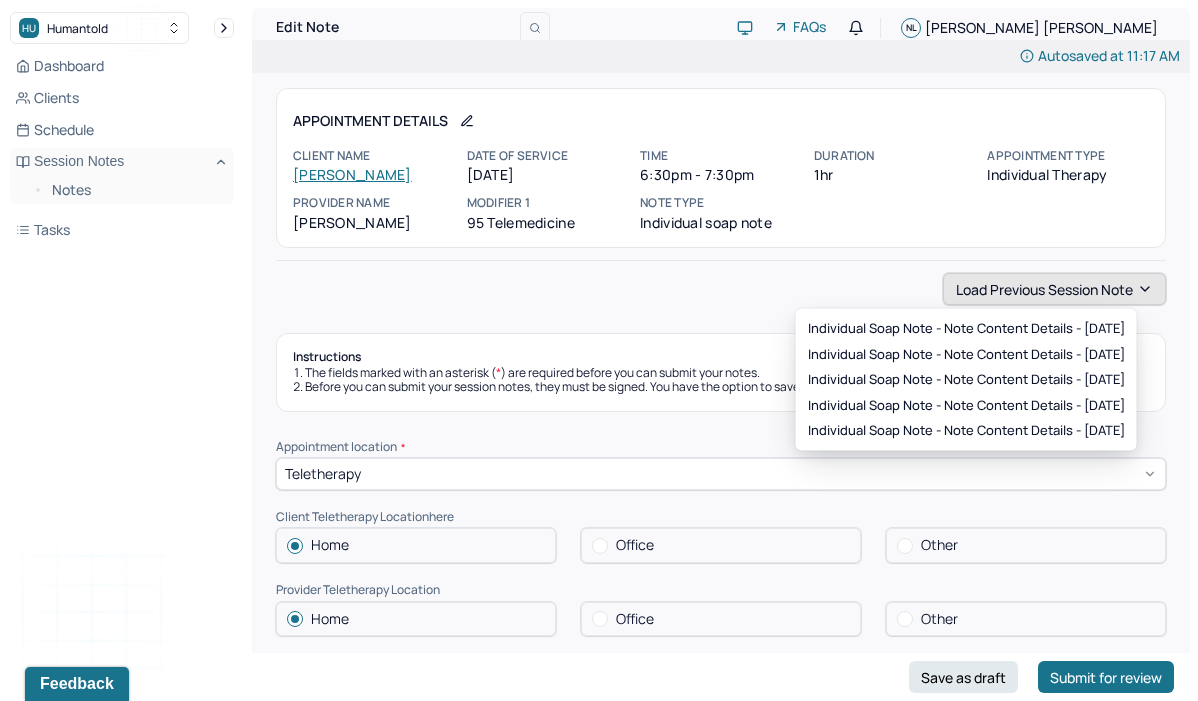 click on "Load previous session note" at bounding box center (1054, 289) 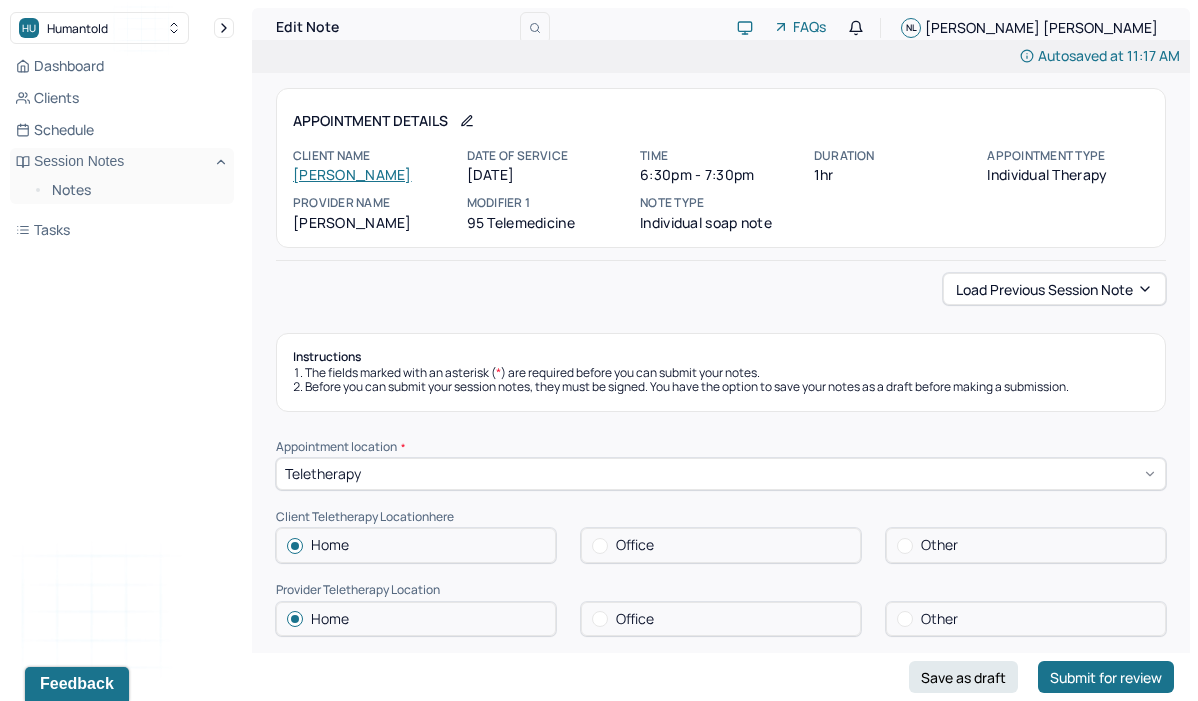 click on "Load previous session note" at bounding box center [721, 289] 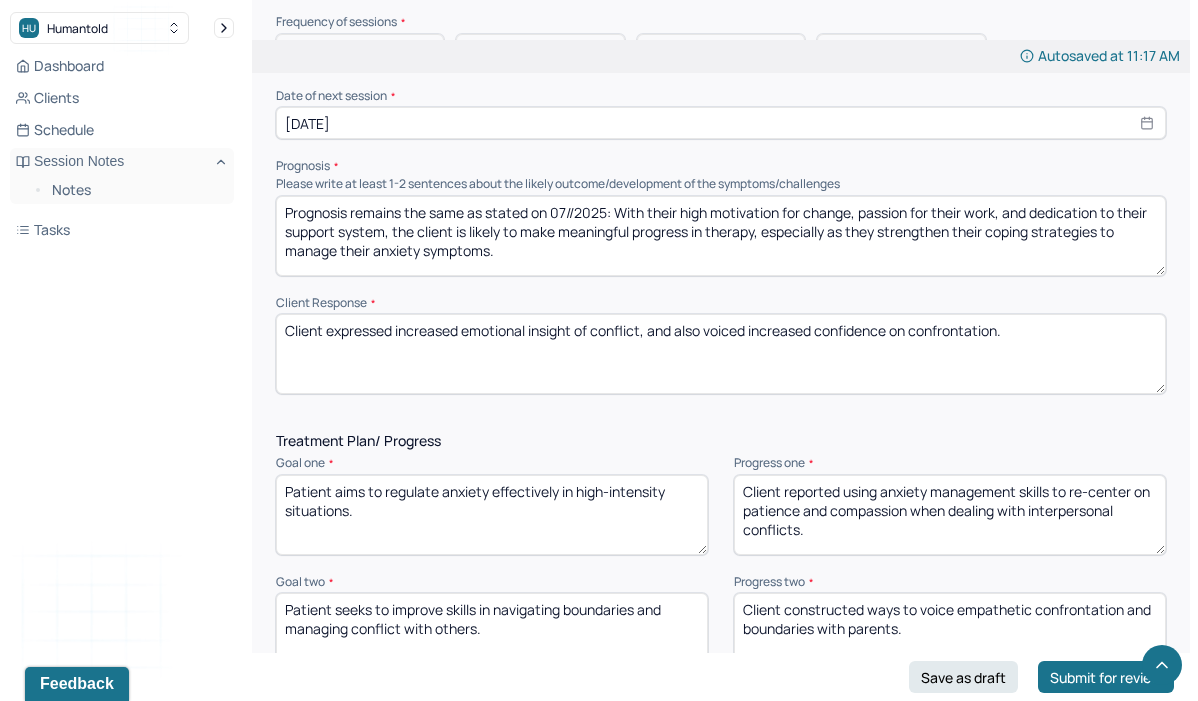 scroll, scrollTop: 2398, scrollLeft: 0, axis: vertical 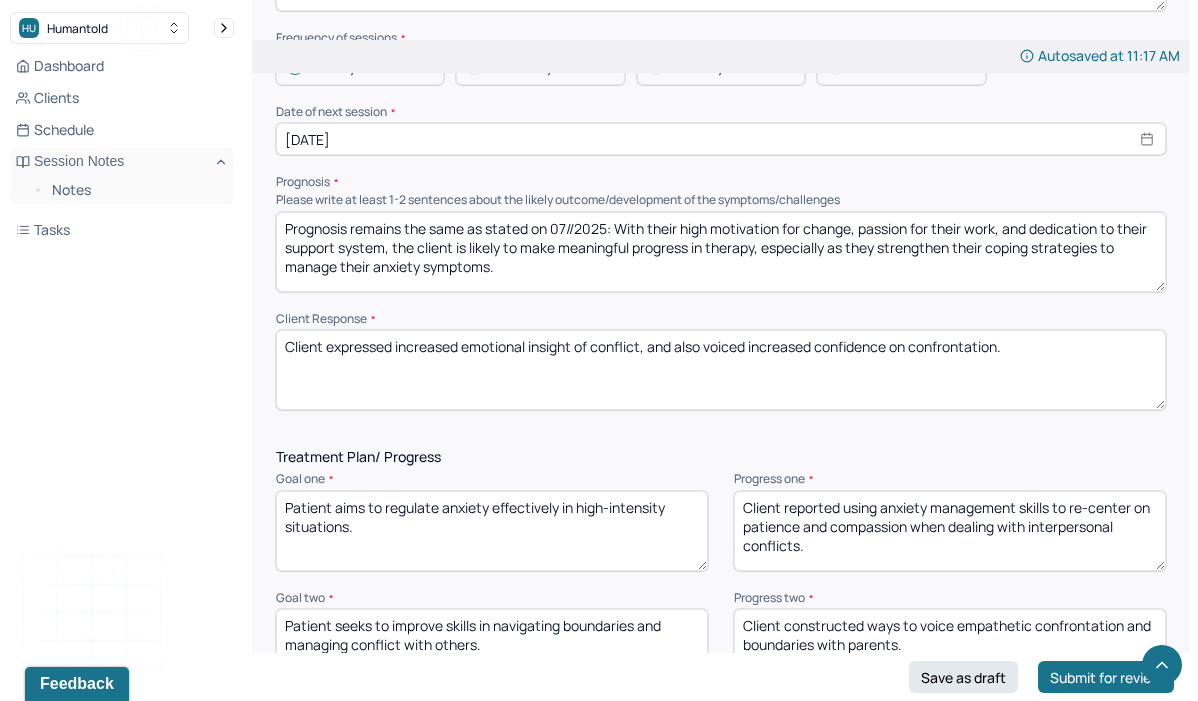 click on "Prognosis remains the same as stated on 07//2025: With their high motivation for change, passion for their work, and dedication to their support system, the client is likely to make meaningful progress in therapy, especially as they strengthen their coping strategies to manage their anxiety symptoms." at bounding box center (721, 252) 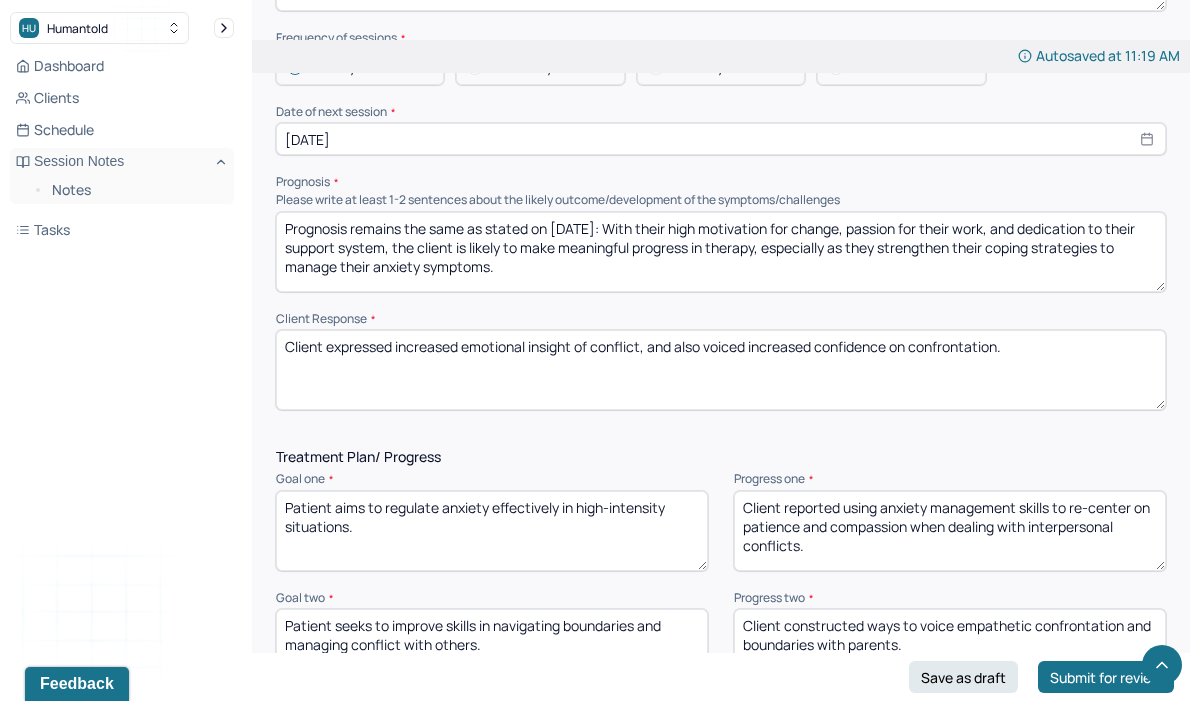 type on "Prognosis remains the same as stated on [DATE]: With their high motivation for change, passion for their work, and dedication to their support system, the client is likely to make meaningful progress in therapy, especially as they strengthen their coping strategies to manage their anxiety symptoms." 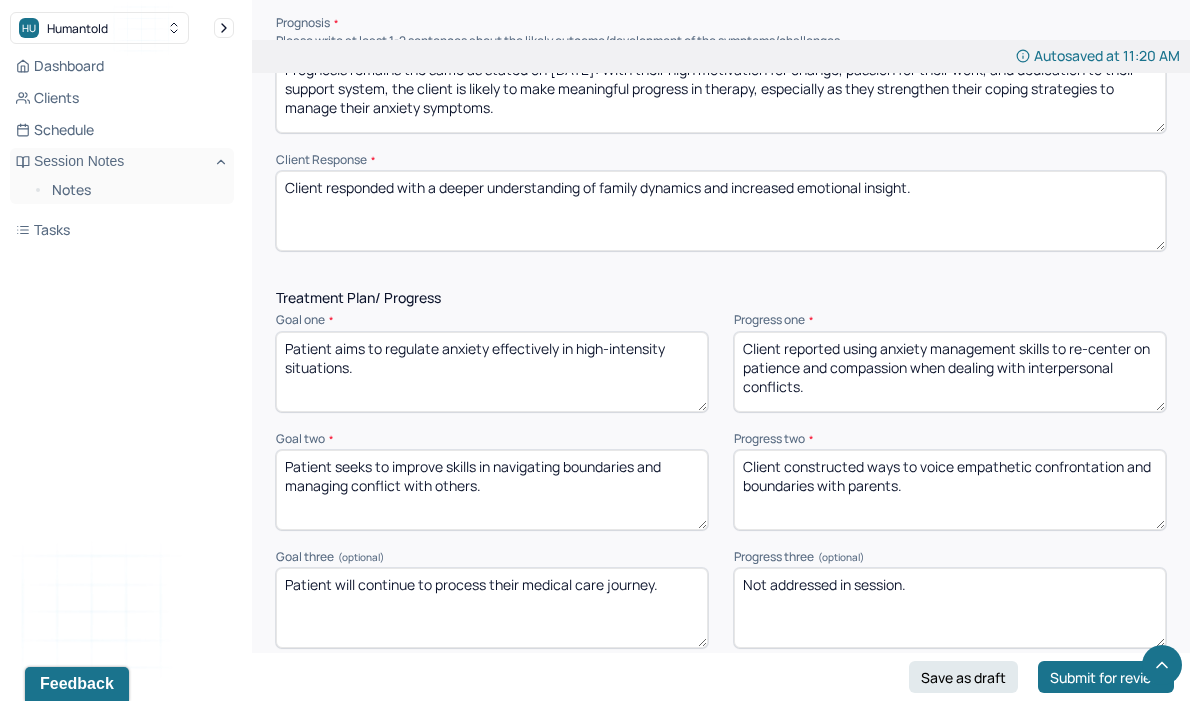 scroll, scrollTop: 2606, scrollLeft: 0, axis: vertical 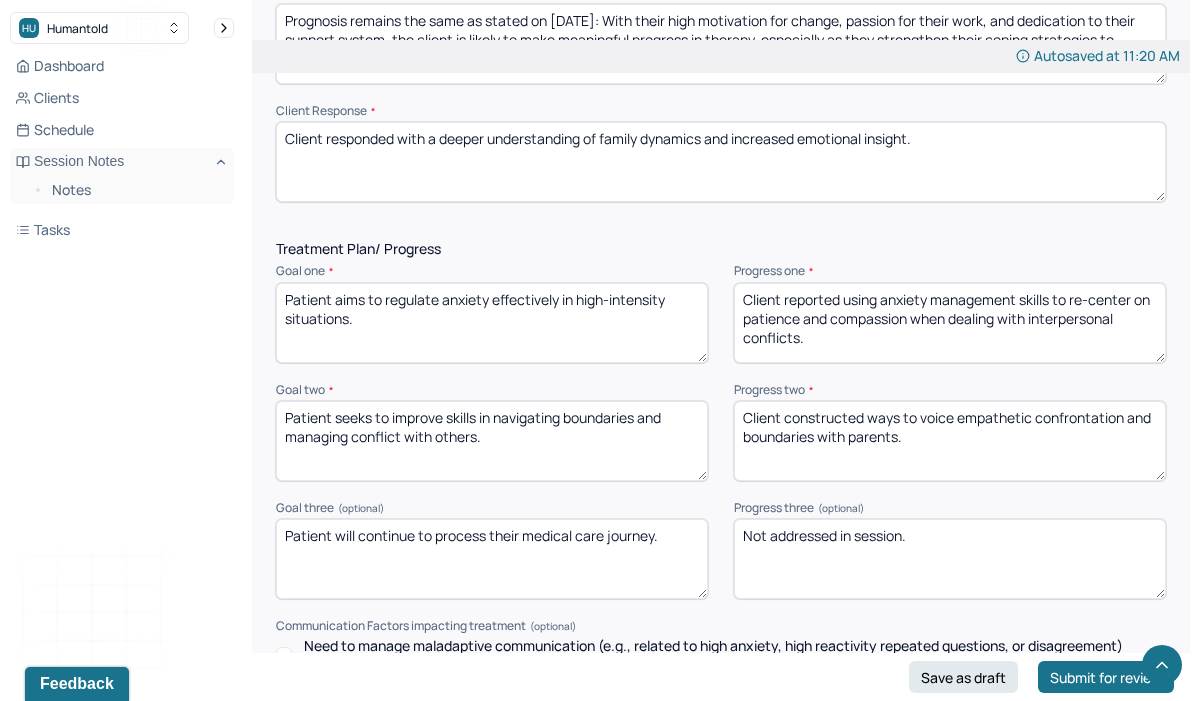 type on "Client responded with a deeper understanding of family dynamics and increased emotional insight." 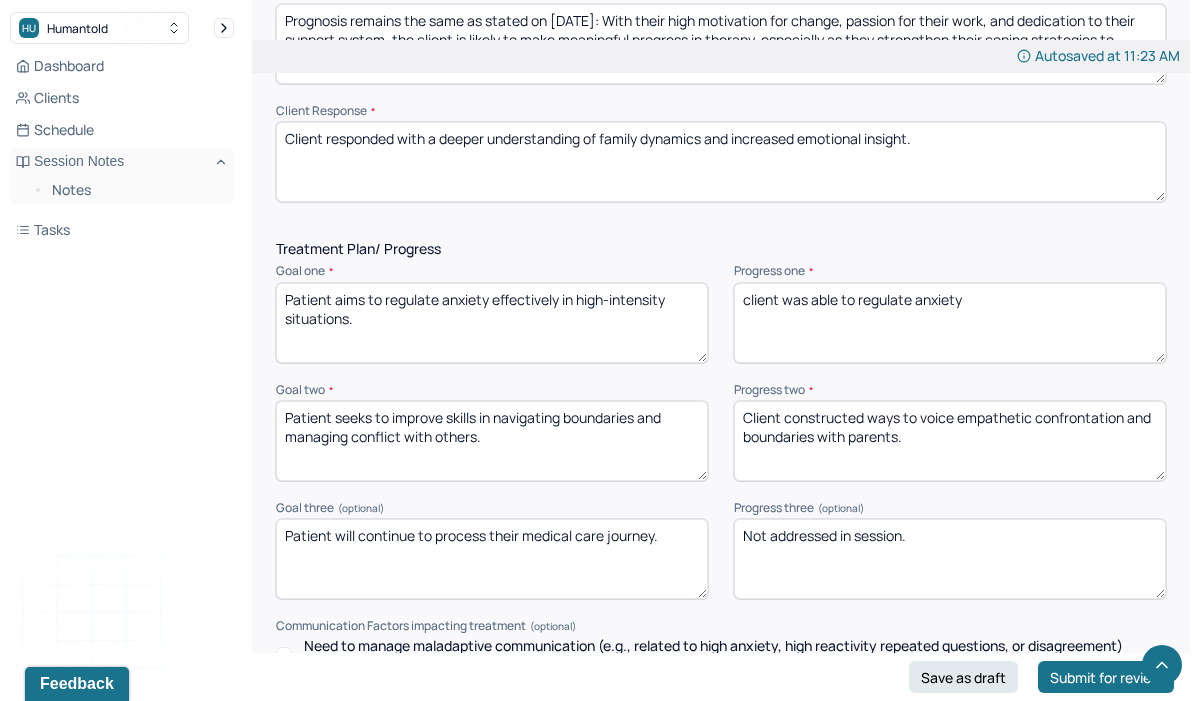 click on "client was able to regulate anxiety" at bounding box center (950, 323) 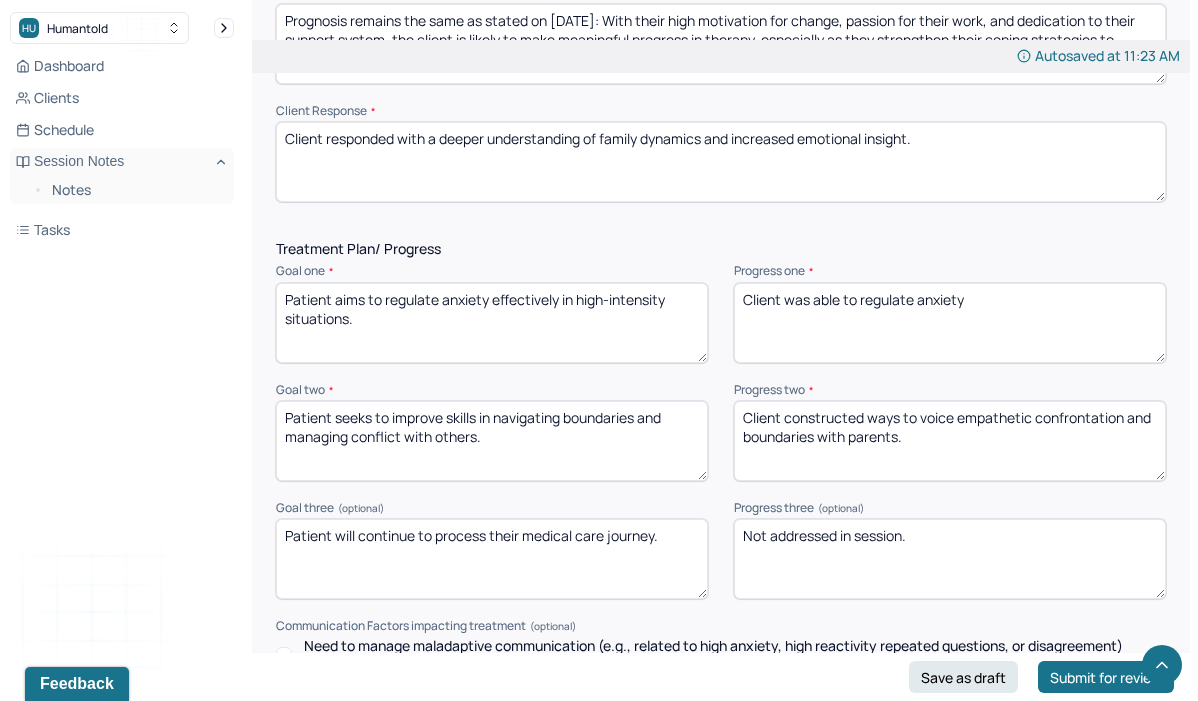 click on "client was able to regulate anxiety" at bounding box center [950, 323] 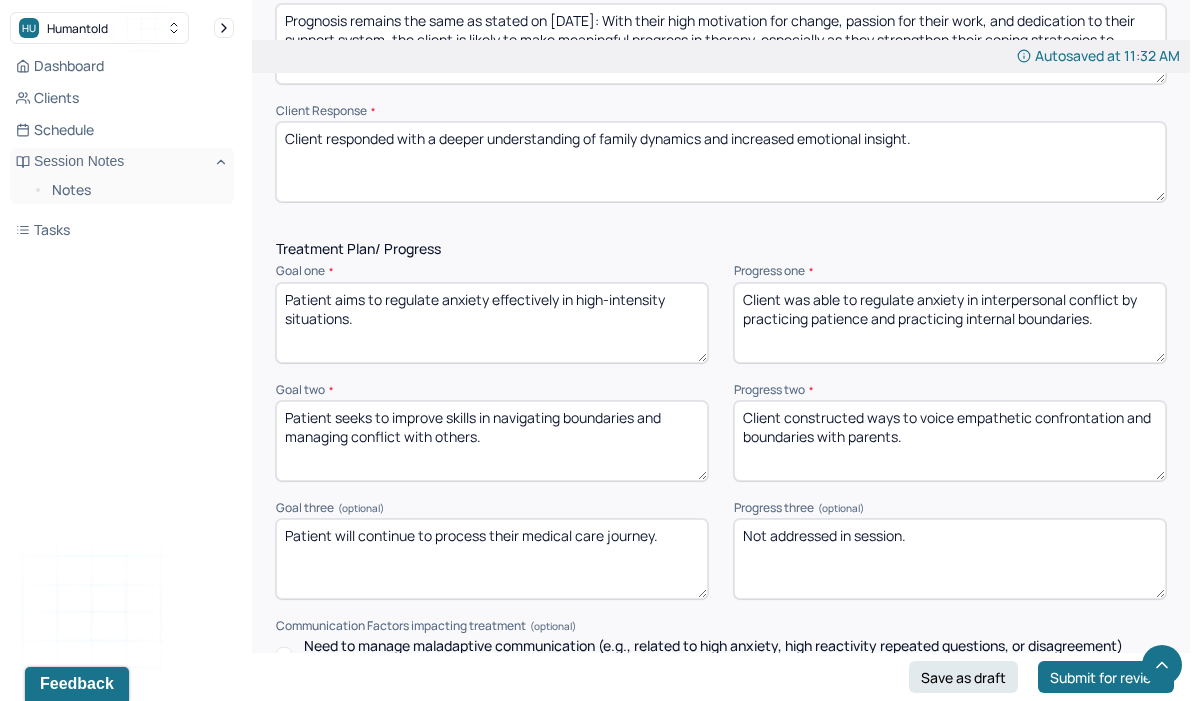 type on "Client was able to regulate anxiety in interpersonal conflict by practicing patience and practicing internal boundaries." 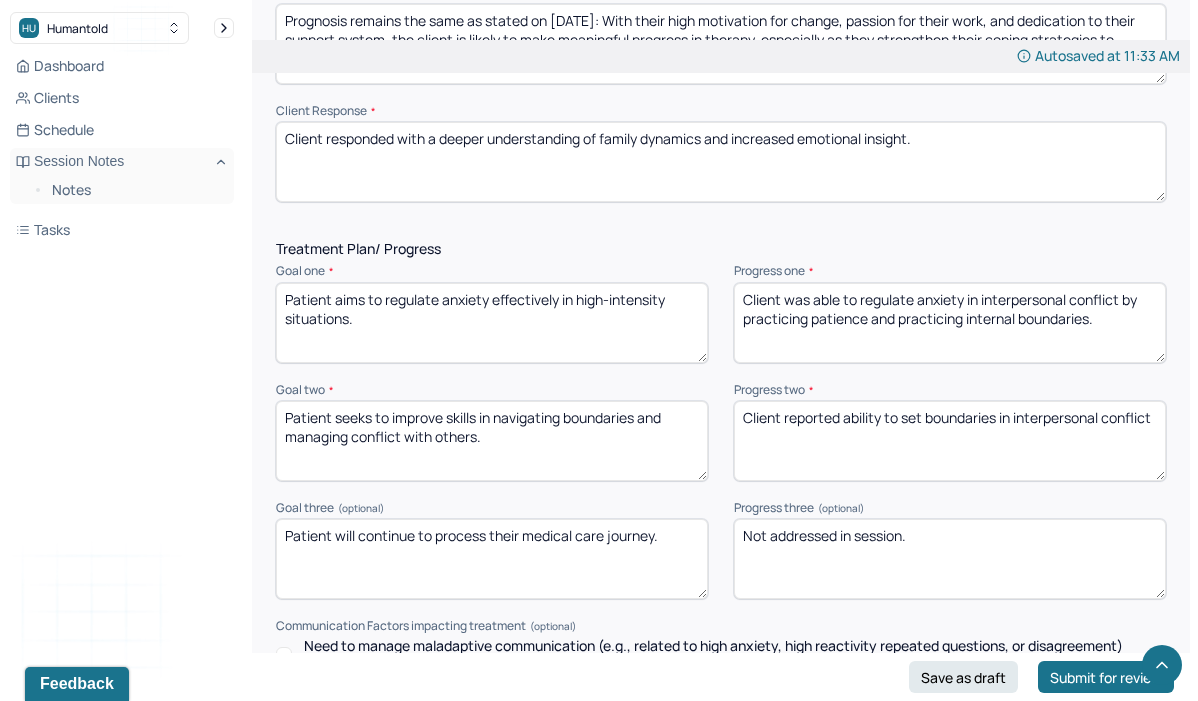 drag, startPoint x: 1000, startPoint y: 411, endPoint x: 1133, endPoint y: 425, distance: 133.73482 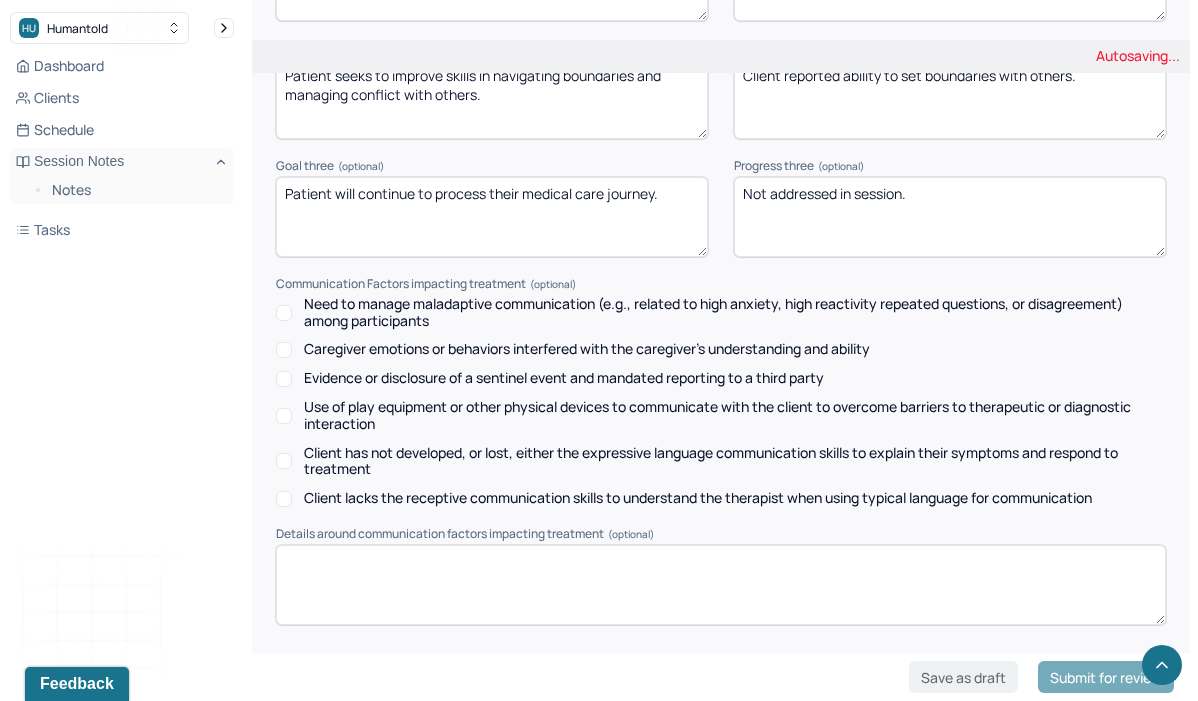scroll, scrollTop: 3081, scrollLeft: 0, axis: vertical 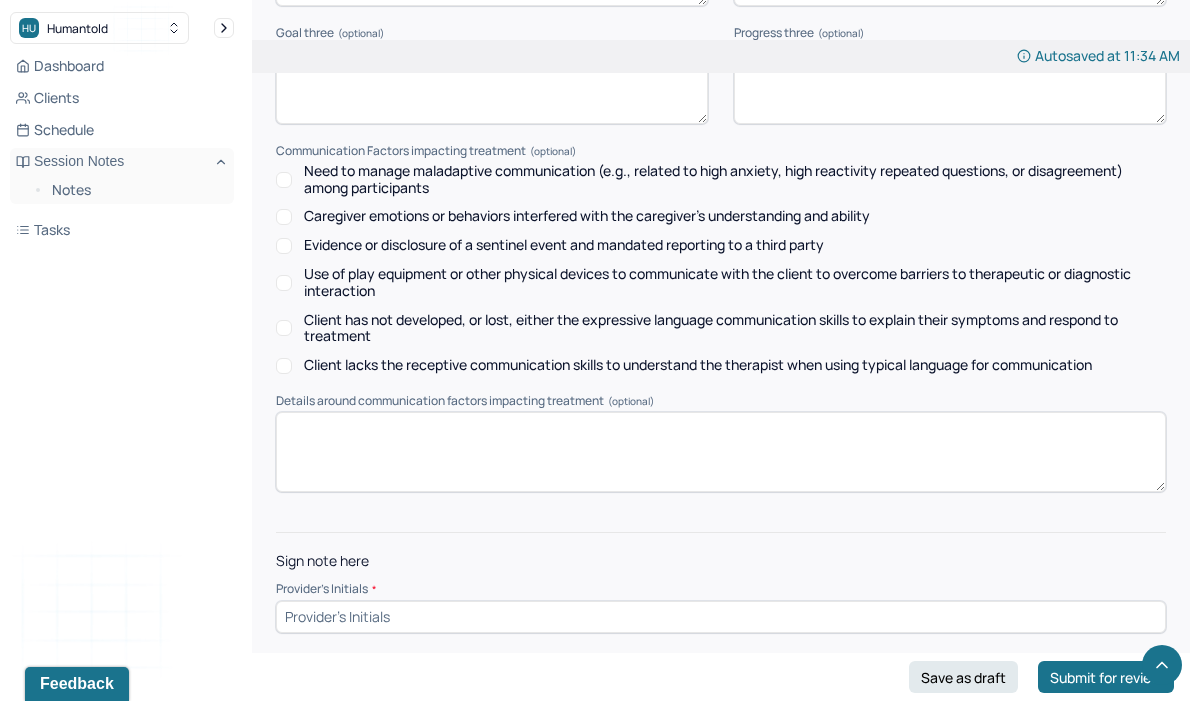 type on "Client reported ability to set boundaries with others." 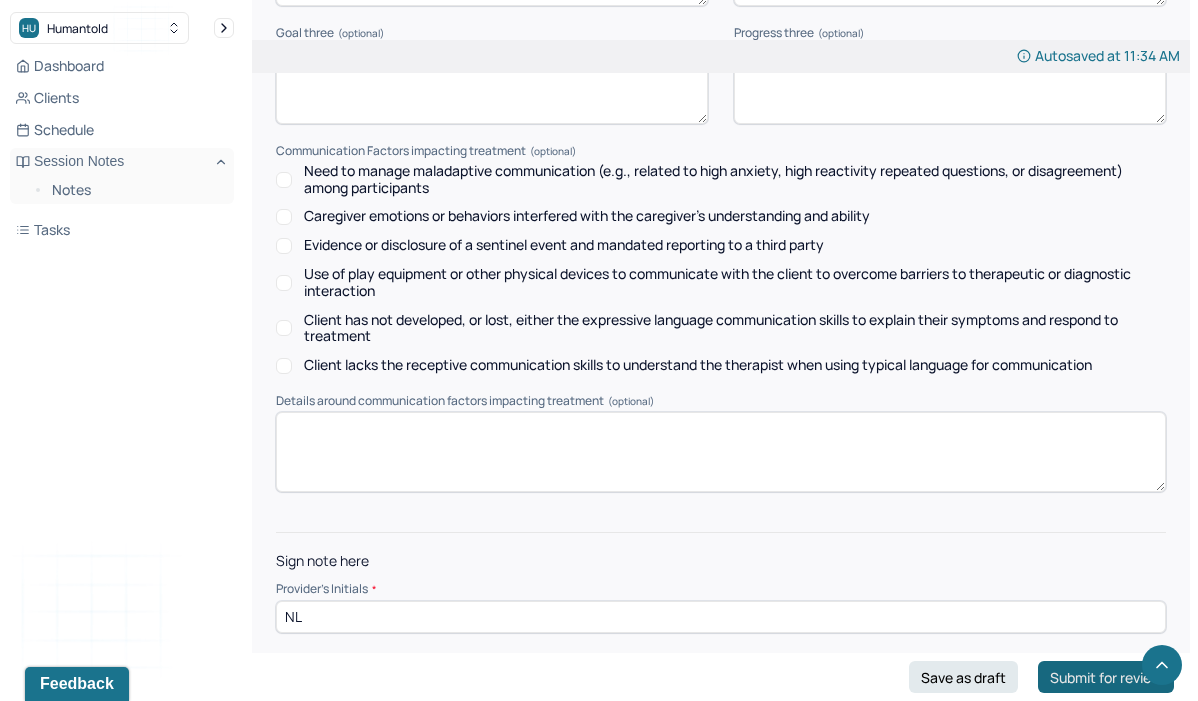type on "NL" 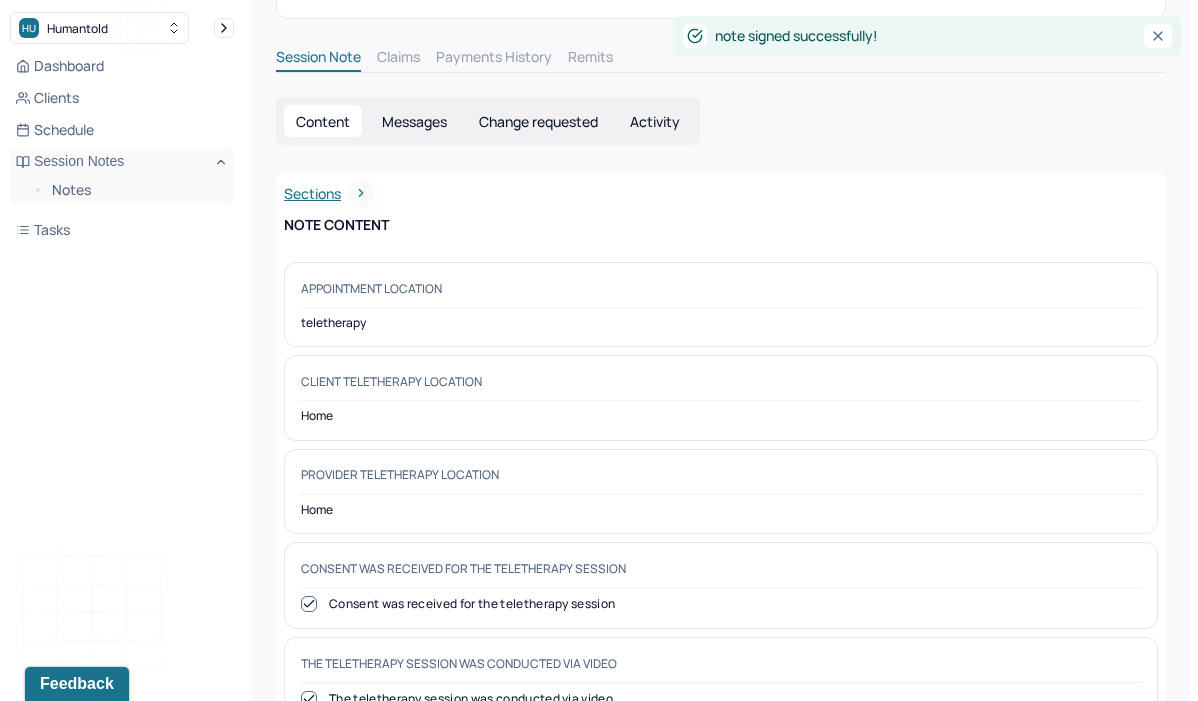 scroll, scrollTop: 0, scrollLeft: 0, axis: both 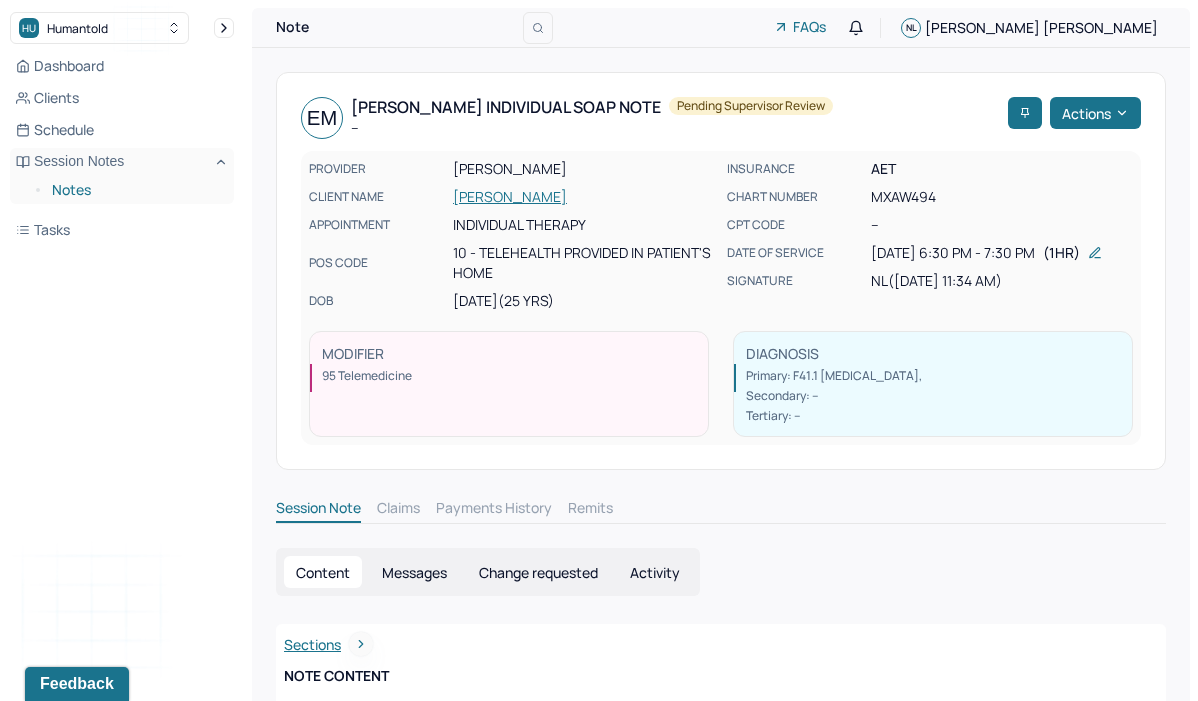 click on "Notes" at bounding box center [135, 190] 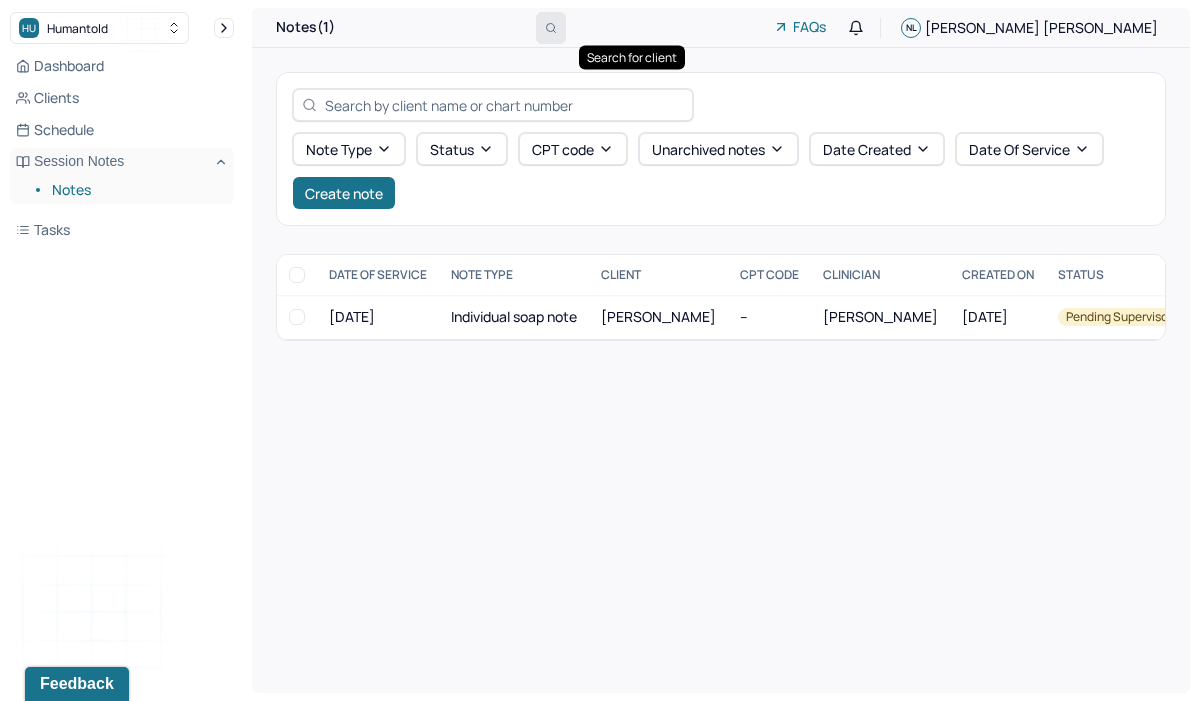 click at bounding box center (551, 28) 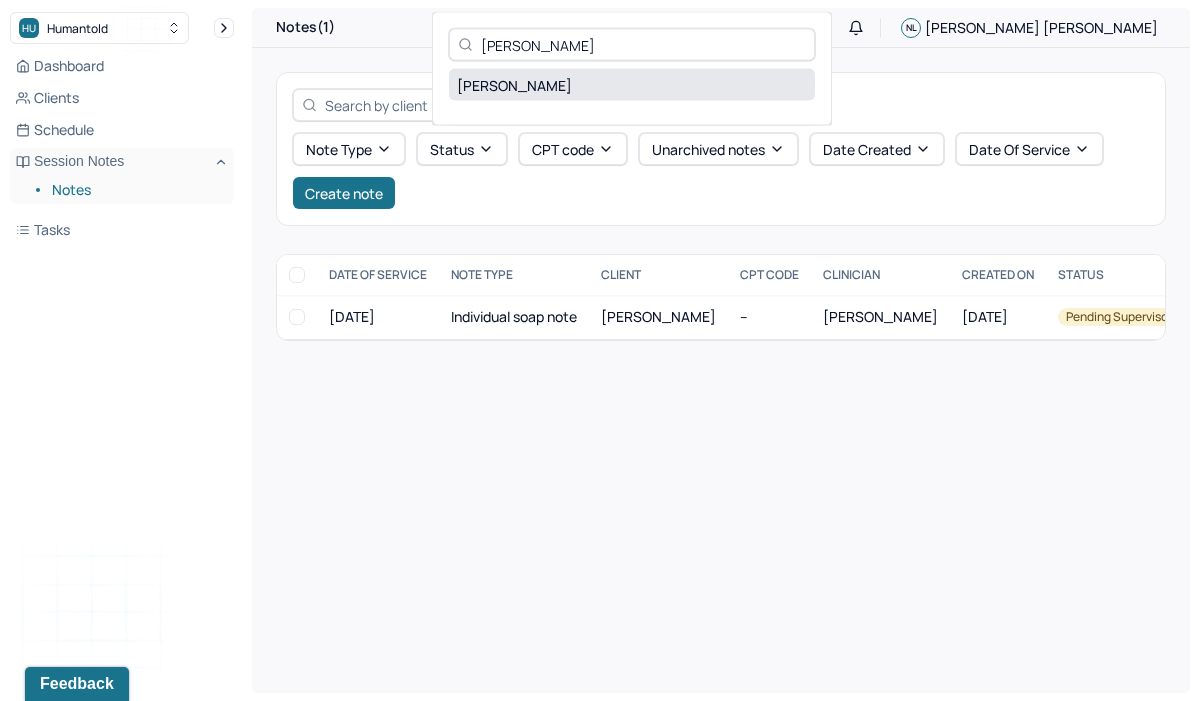 type on "[PERSON_NAME]" 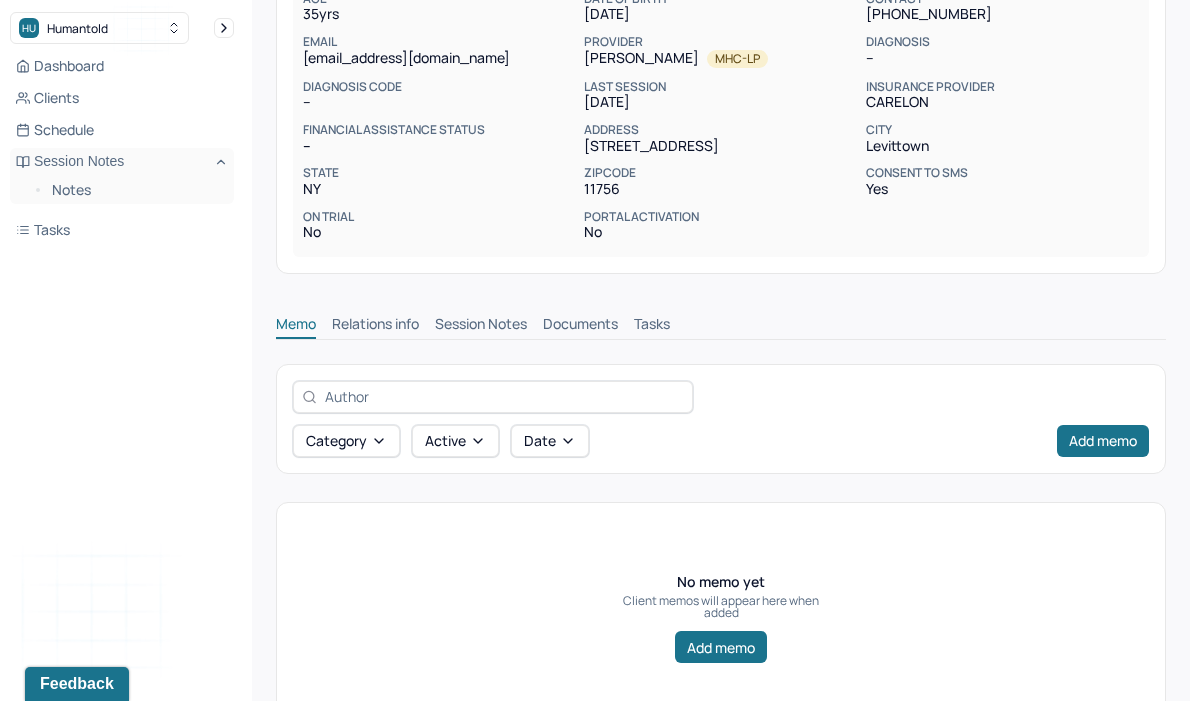scroll, scrollTop: 309, scrollLeft: 0, axis: vertical 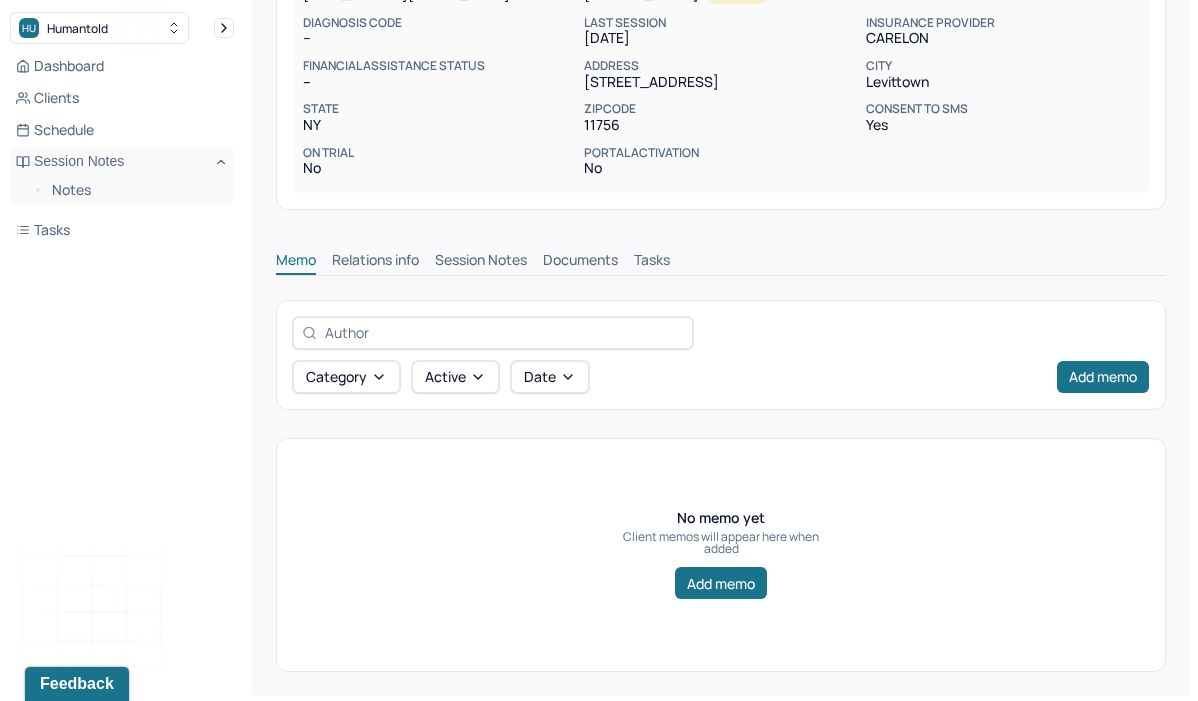 click on "Session Notes" at bounding box center [481, 262] 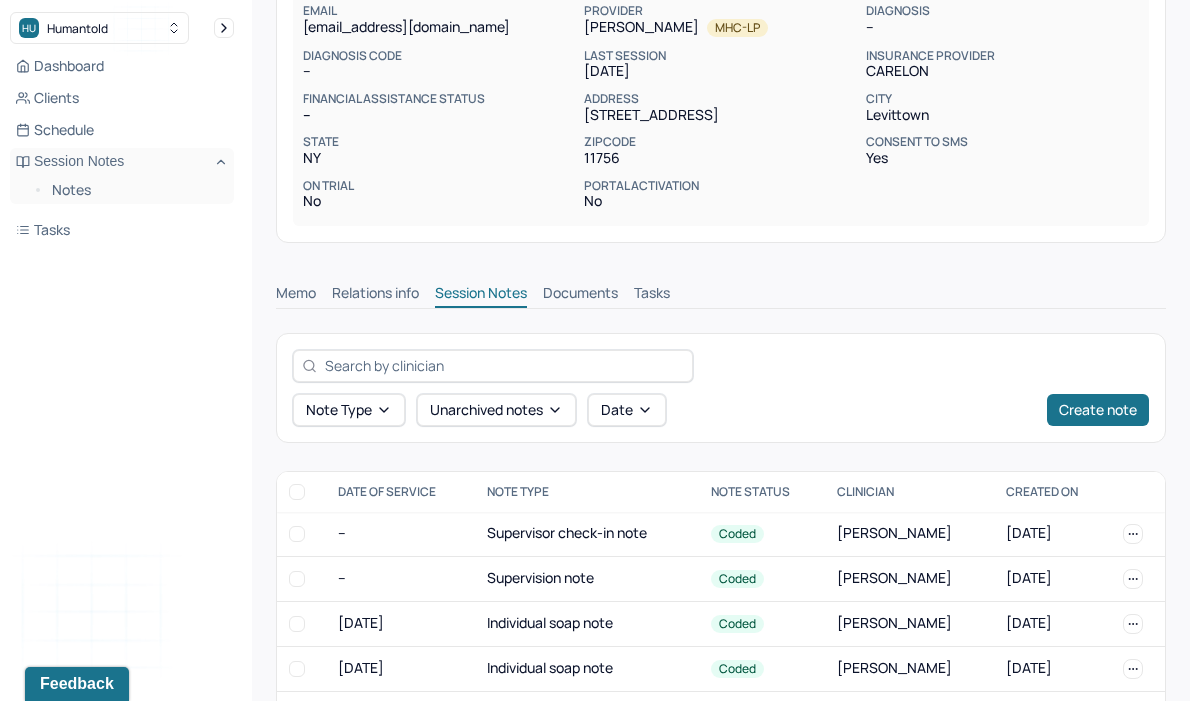 scroll, scrollTop: 309, scrollLeft: 0, axis: vertical 